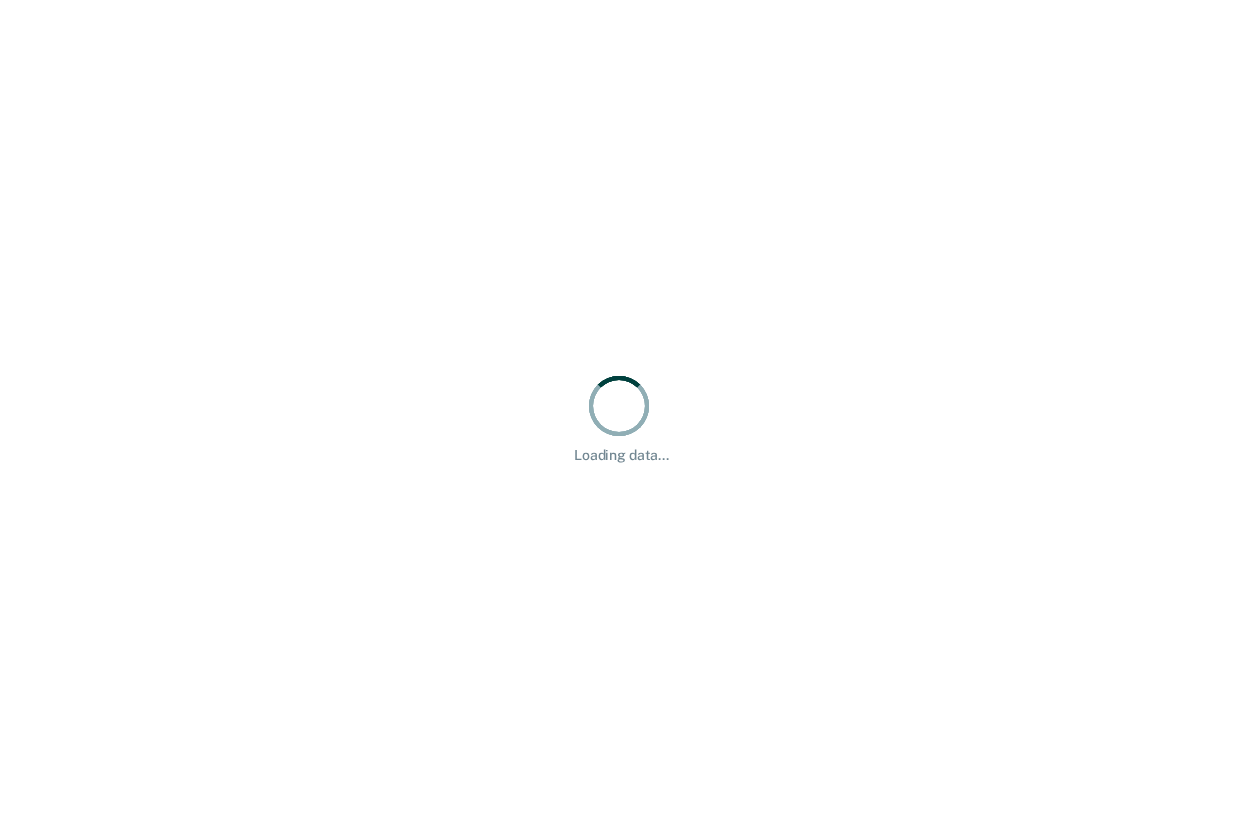 scroll, scrollTop: 0, scrollLeft: 0, axis: both 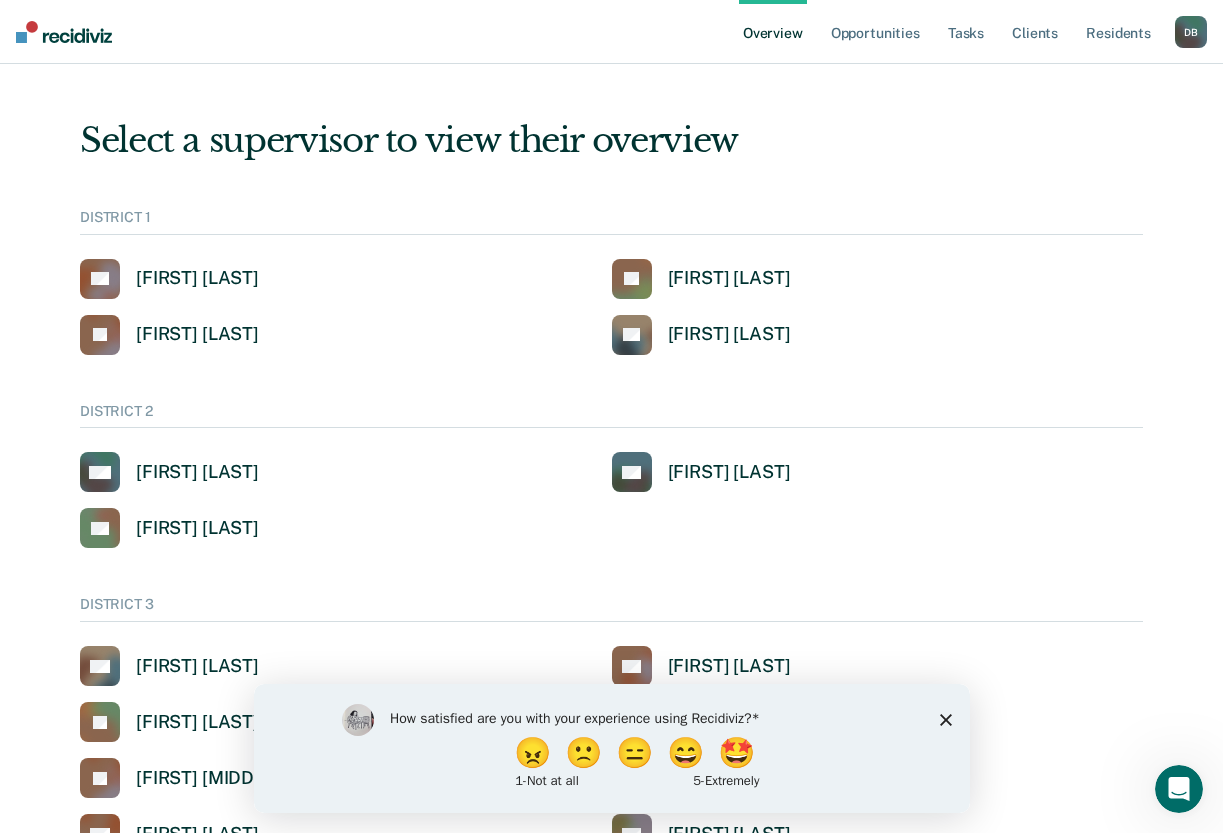 click 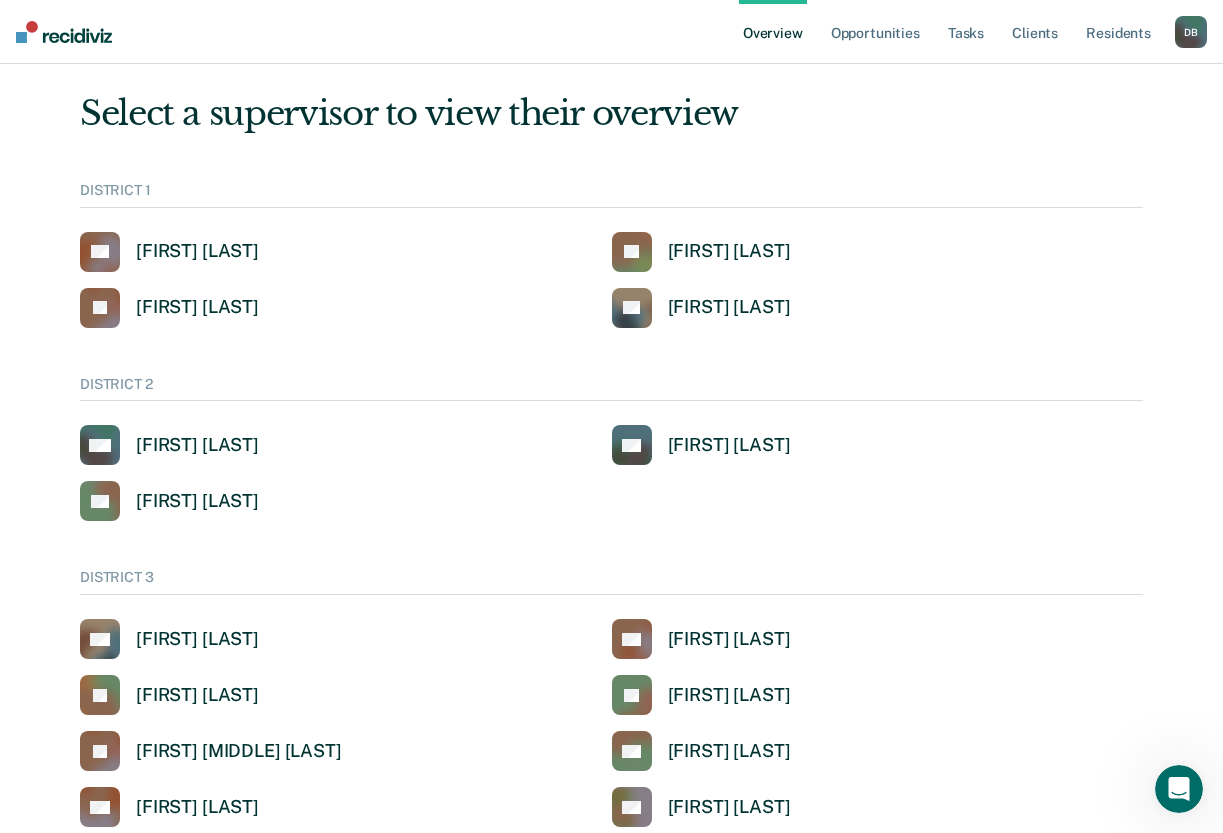 scroll, scrollTop: 0, scrollLeft: 0, axis: both 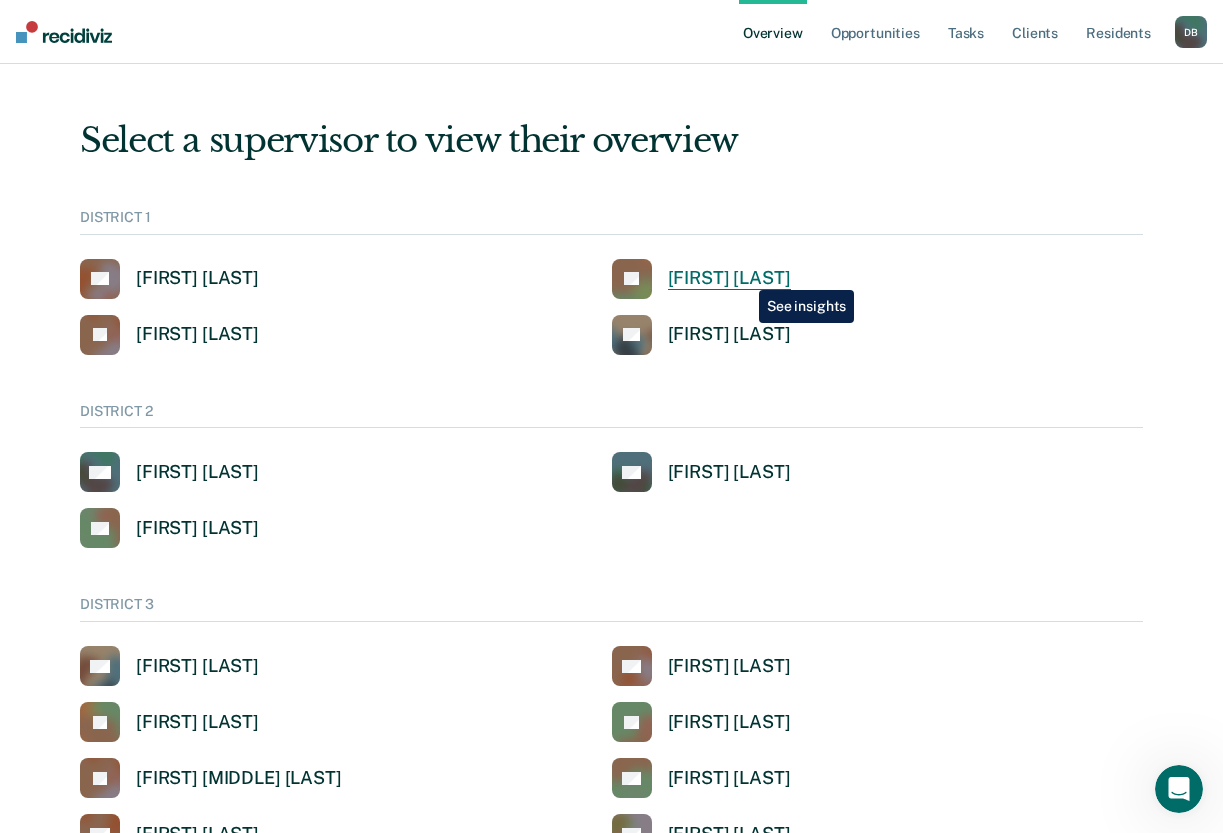 click on "[FIRST] [LAST]" at bounding box center [729, 278] 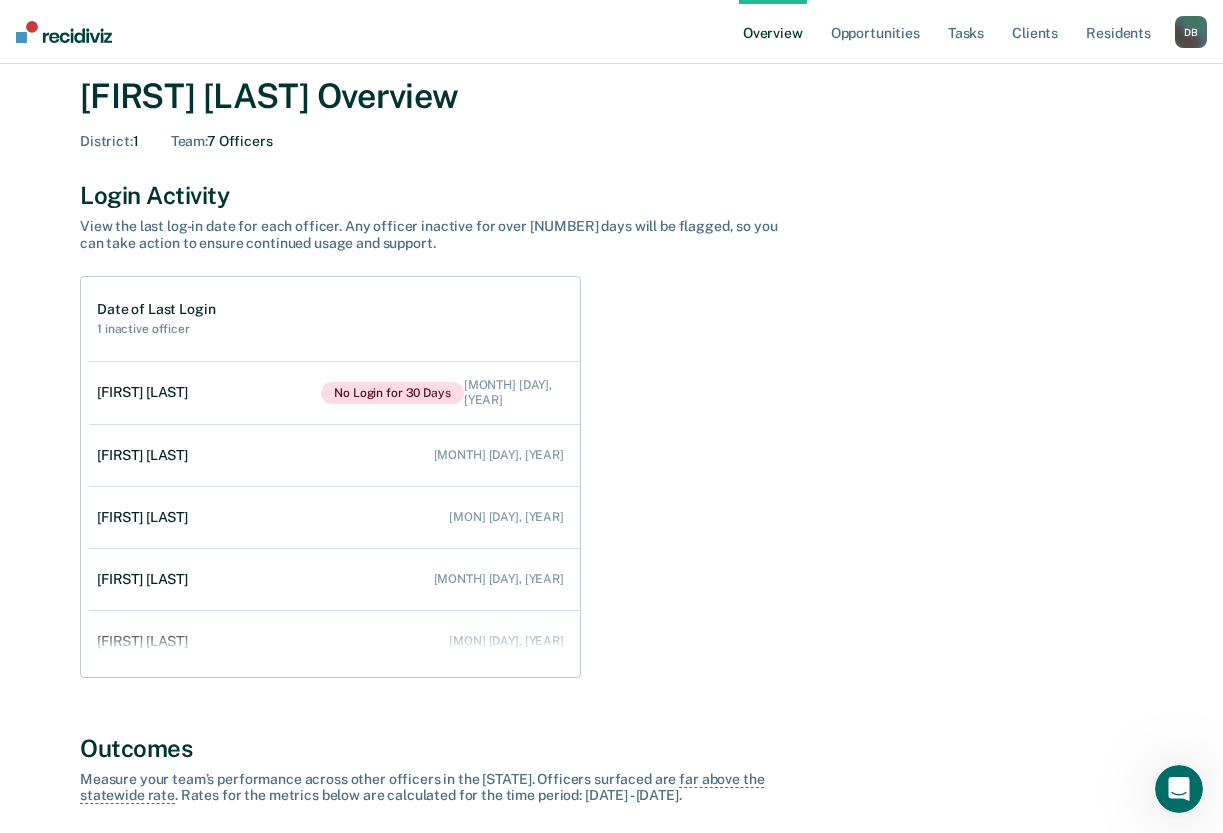 scroll, scrollTop: 90, scrollLeft: 0, axis: vertical 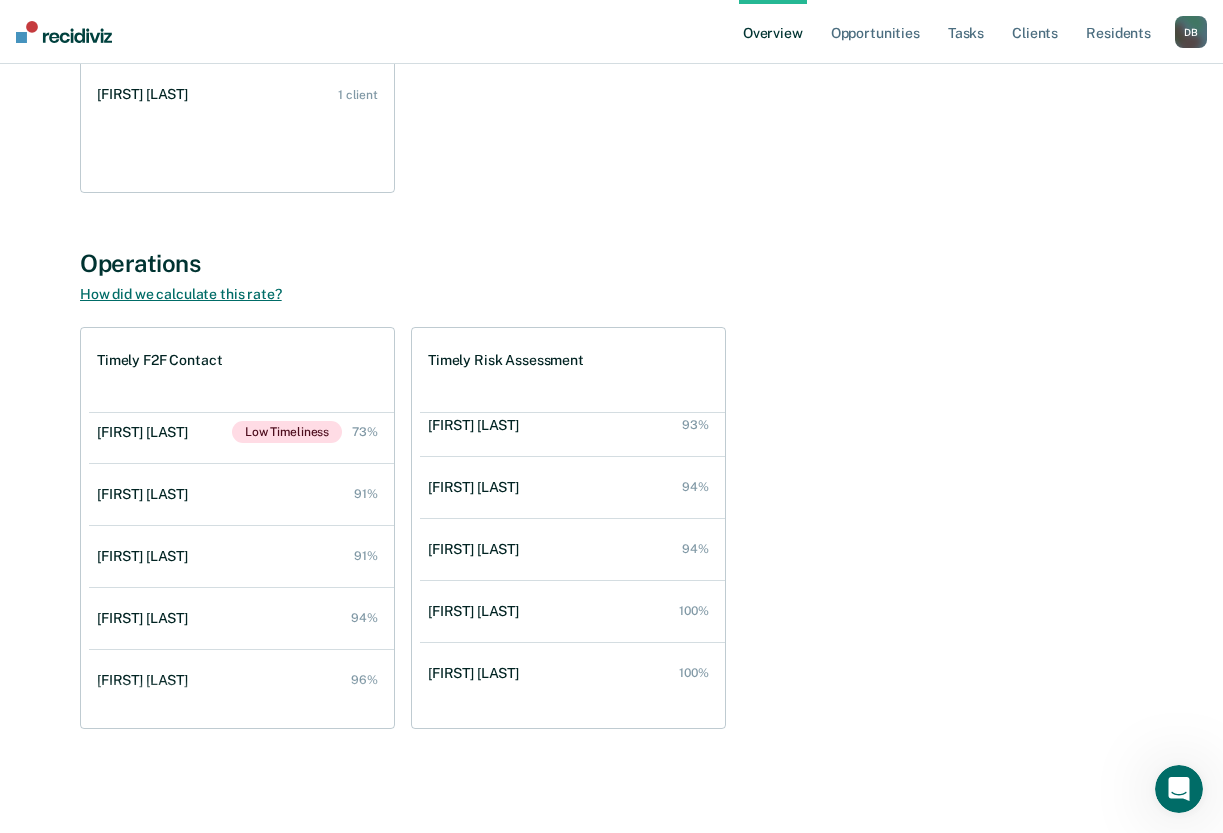 click on "How did we calculate this rate?" at bounding box center [181, 294] 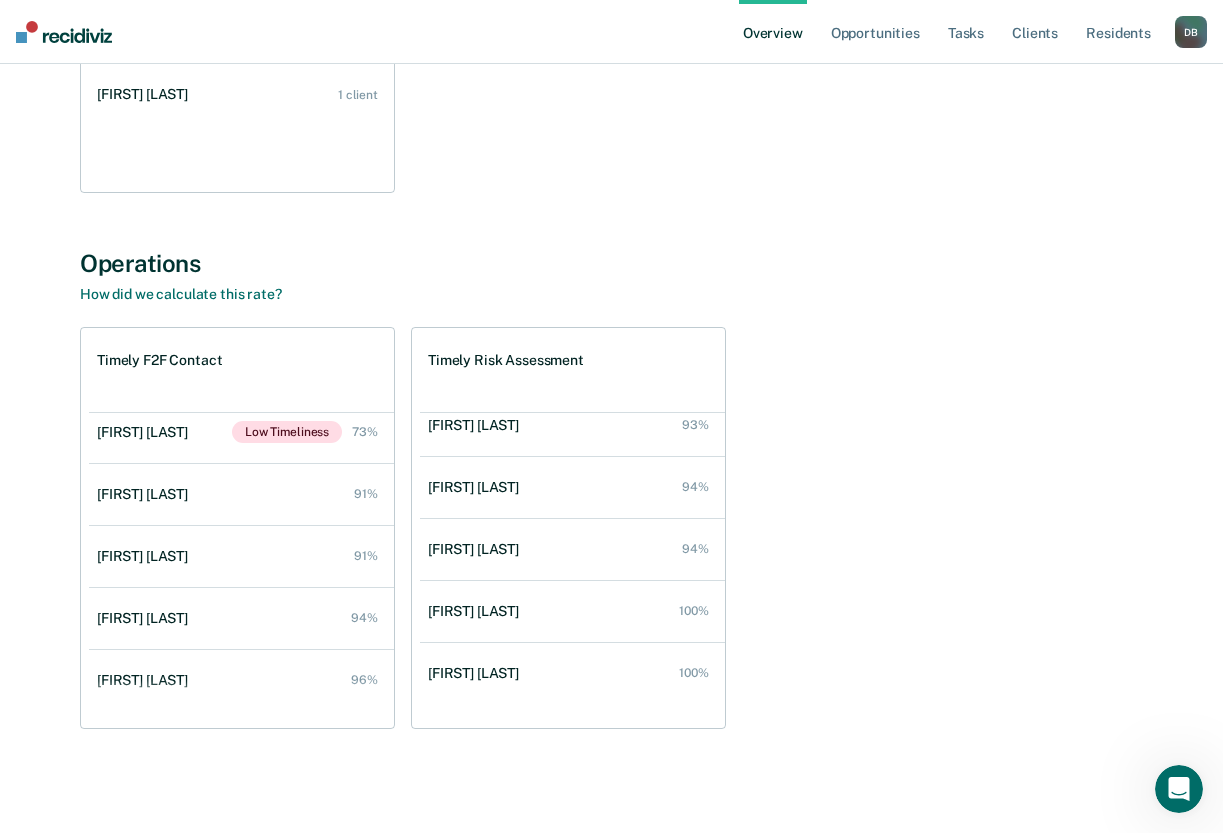 click on "Operations" at bounding box center (611, 263) 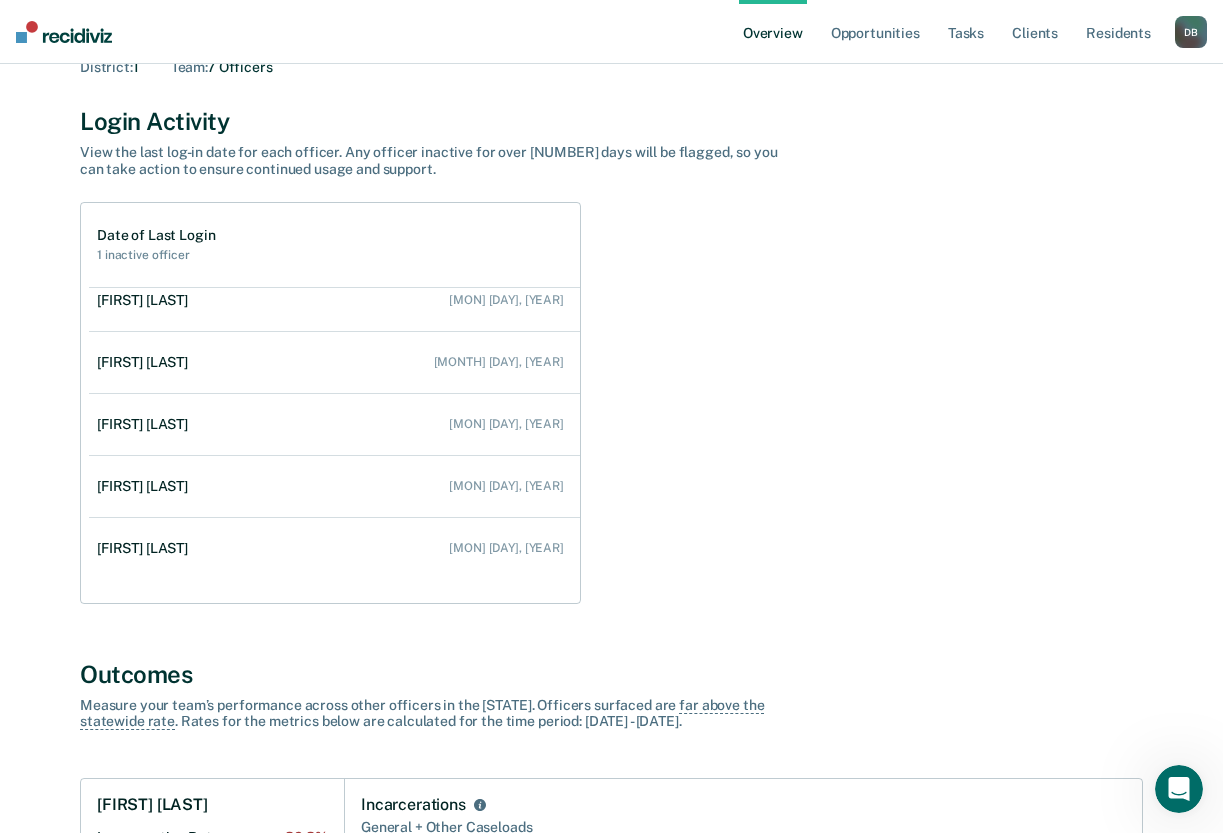 scroll, scrollTop: 0, scrollLeft: 0, axis: both 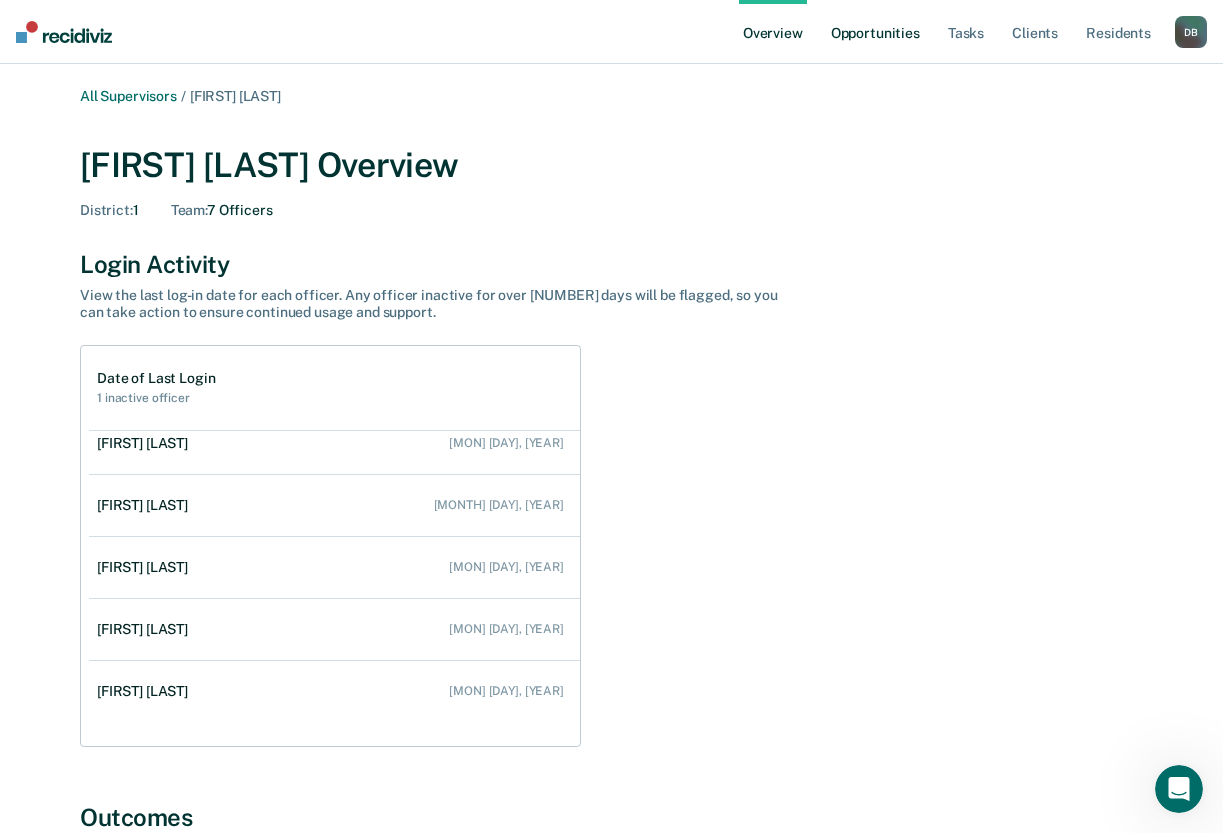 click on "Opportunities" at bounding box center [875, 32] 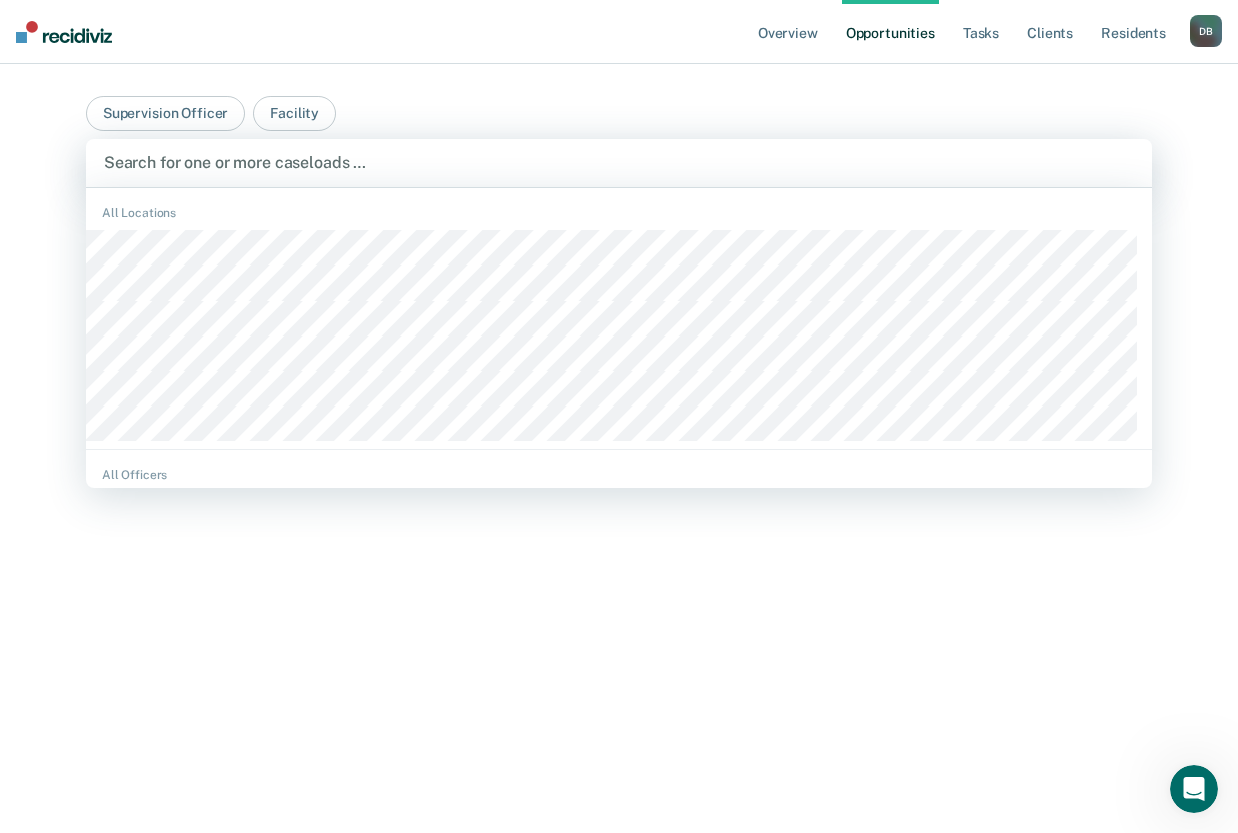 click at bounding box center (619, 162) 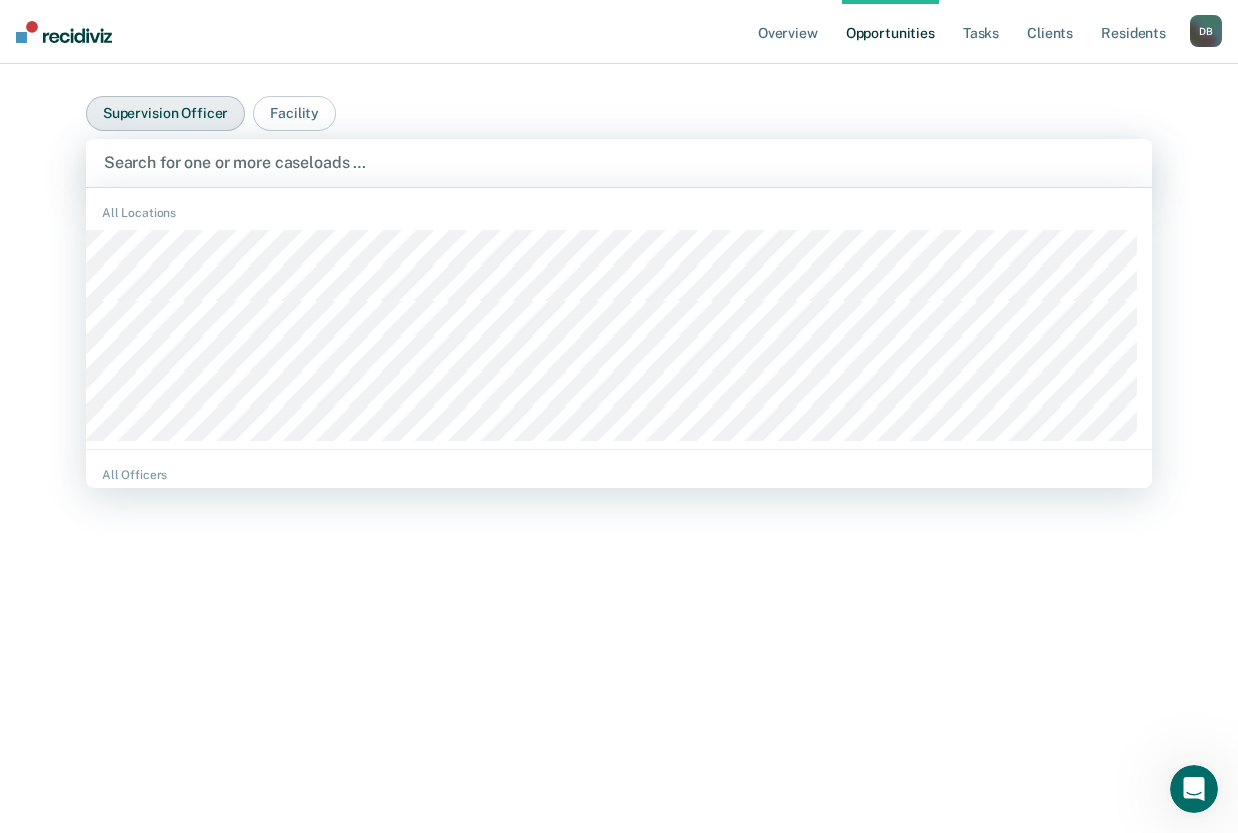 click on "Supervision Officer" at bounding box center (165, 113) 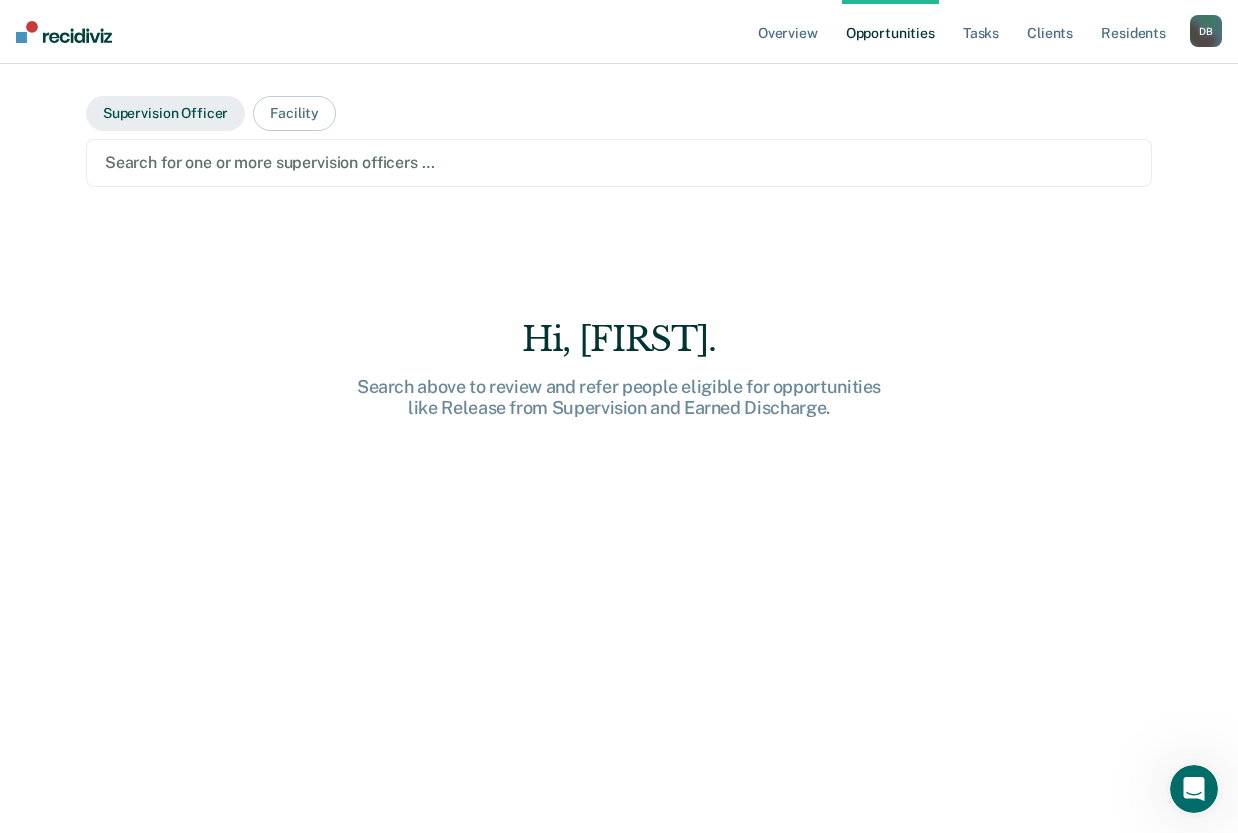 click on "Supervision Officer" at bounding box center (165, 113) 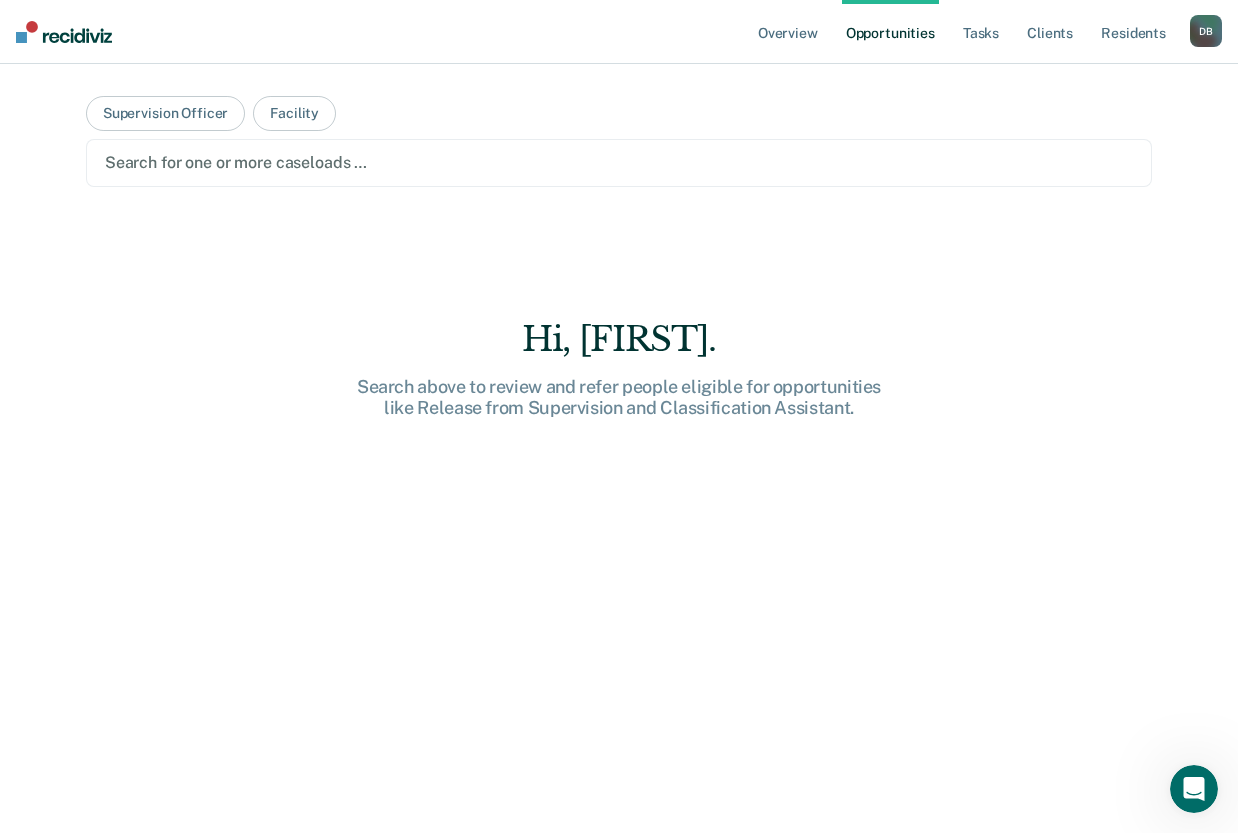 click at bounding box center (619, 162) 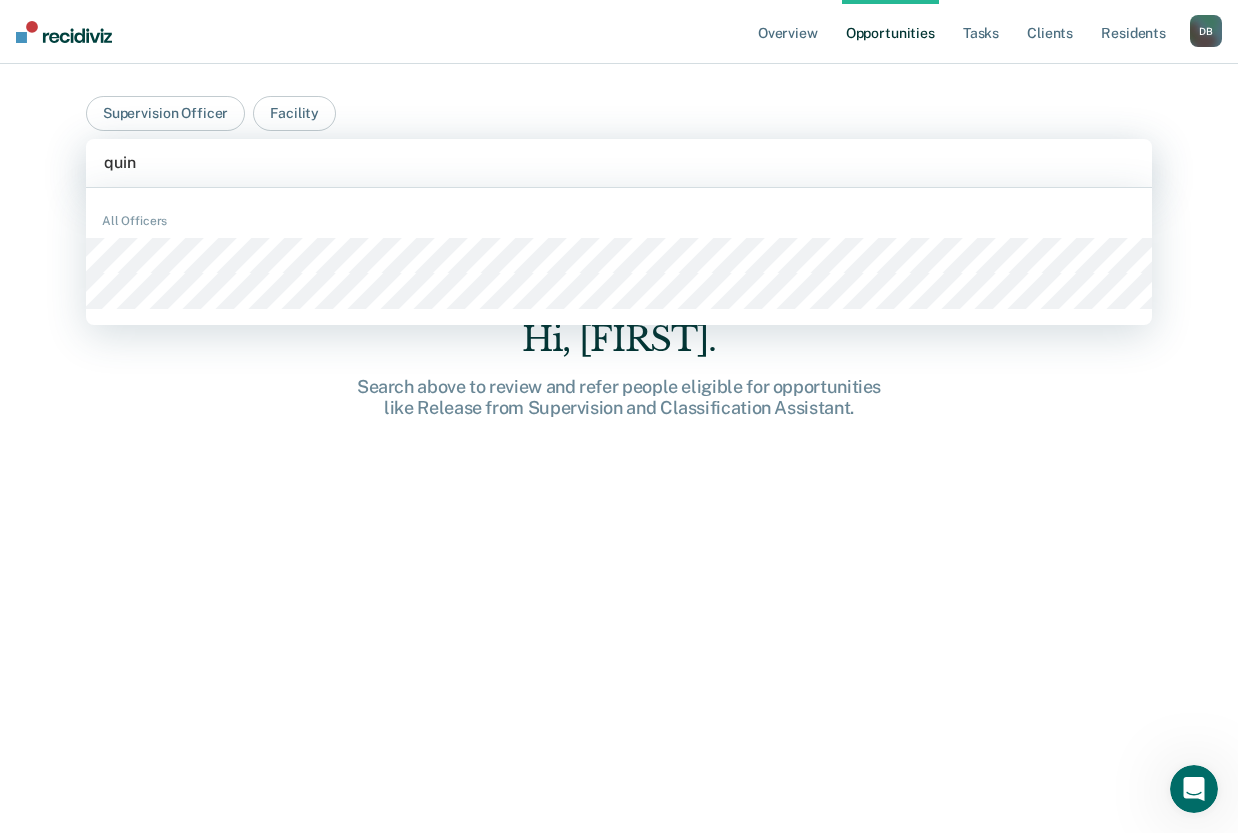 type on "[NAME]" 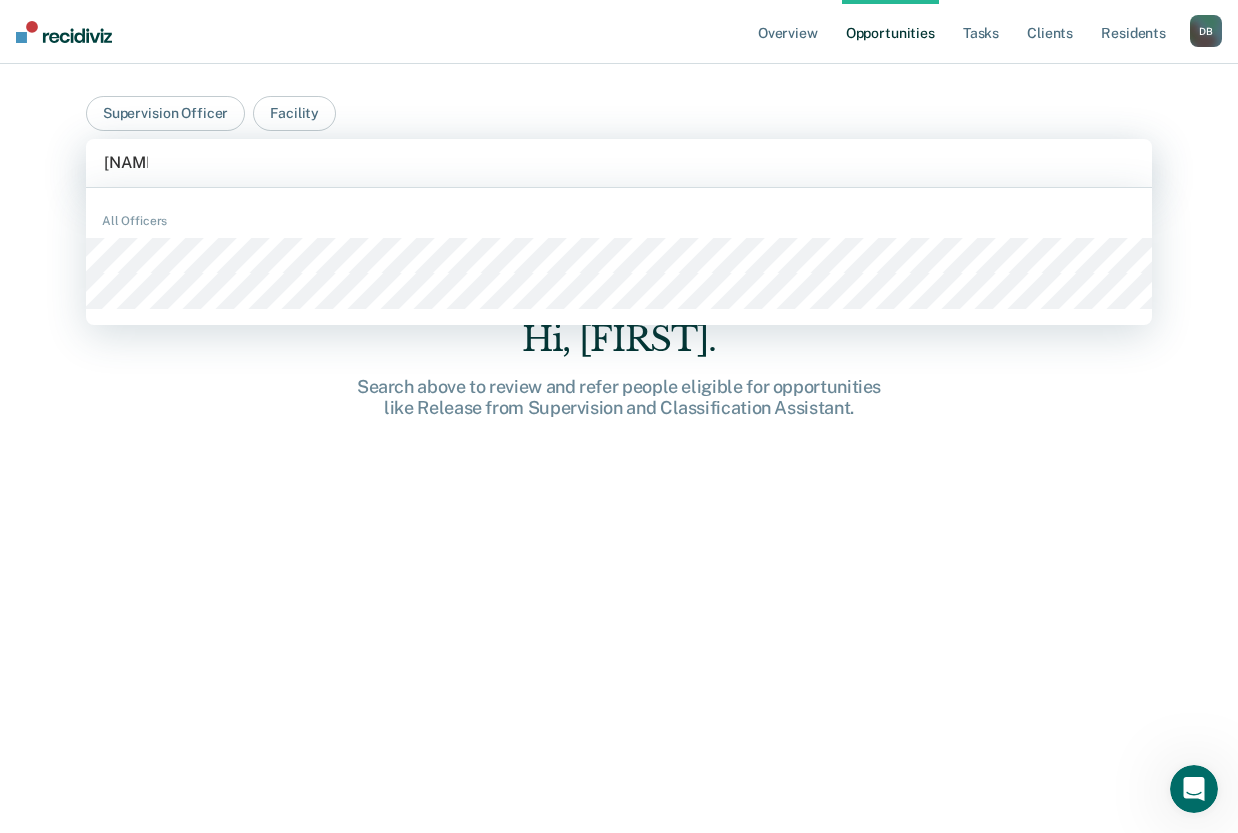 type 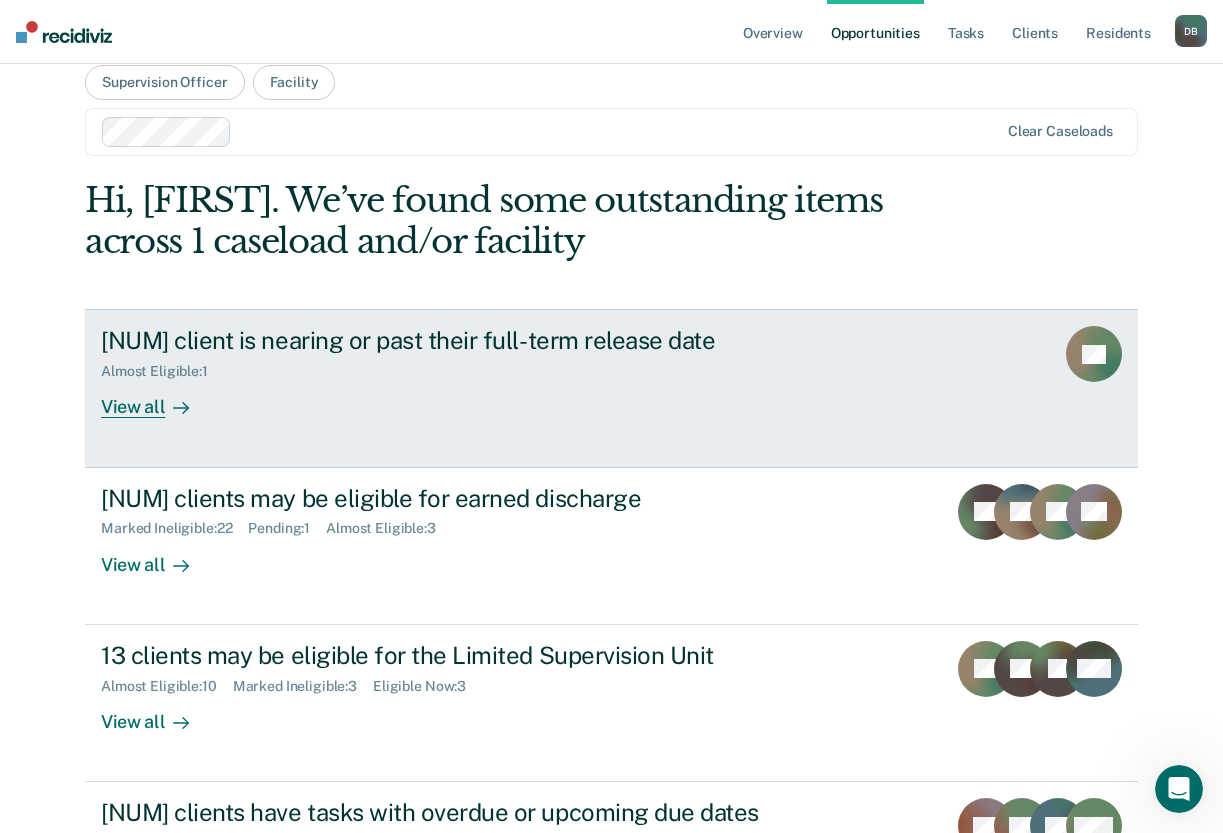 scroll, scrollTop: 11, scrollLeft: 0, axis: vertical 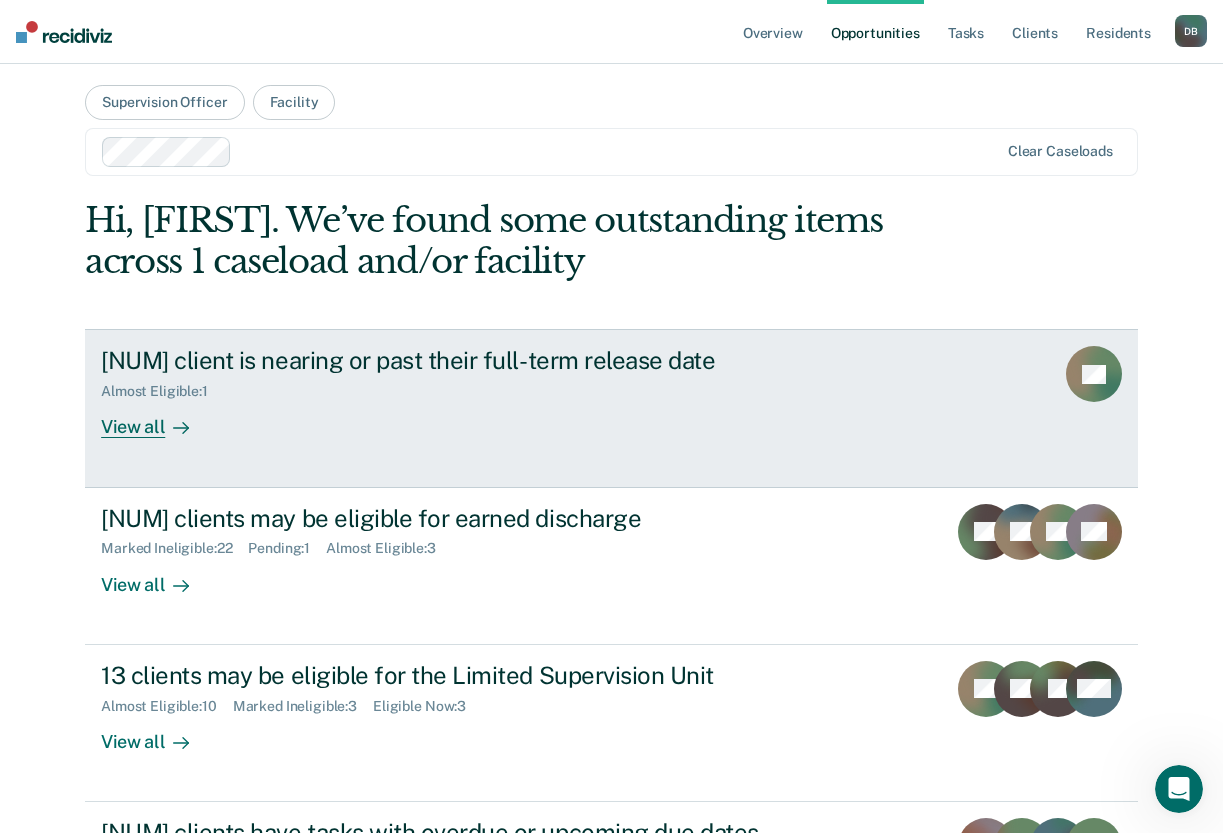 click on "View all" at bounding box center (157, 419) 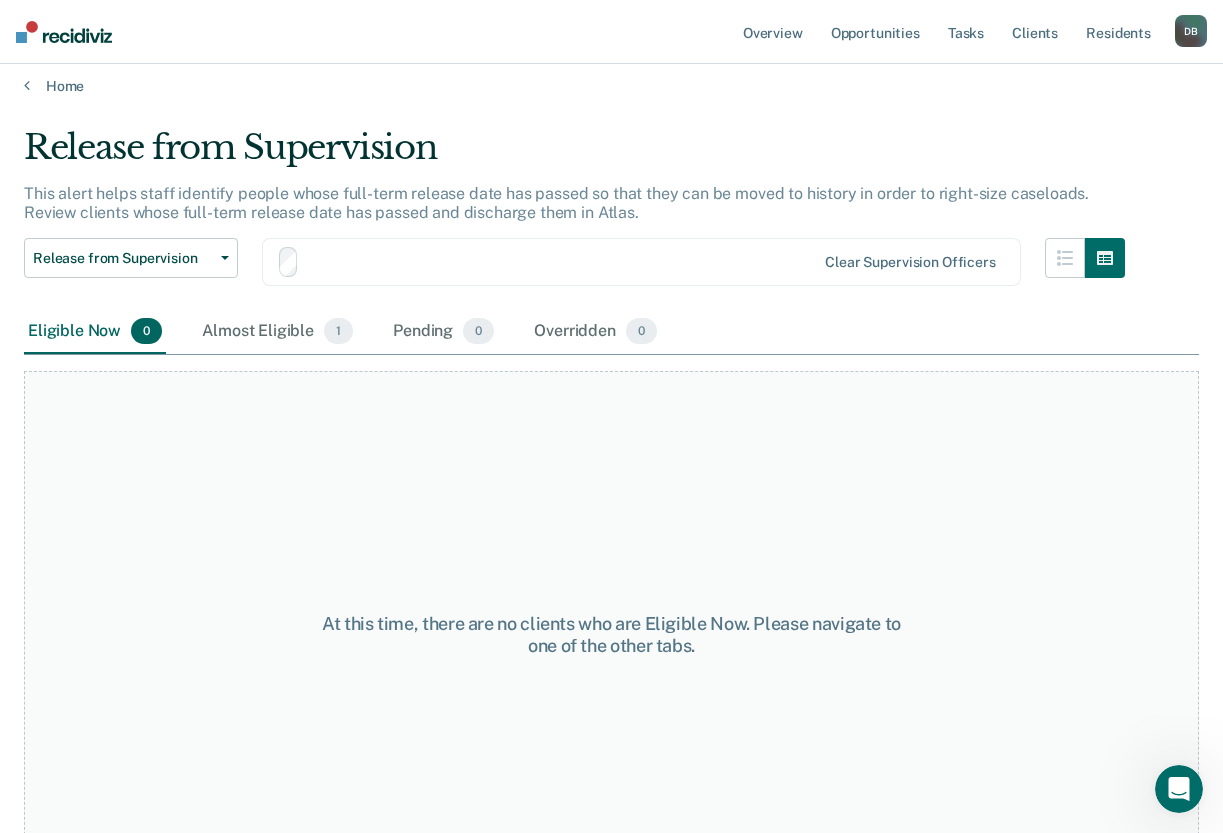 scroll, scrollTop: 0, scrollLeft: 0, axis: both 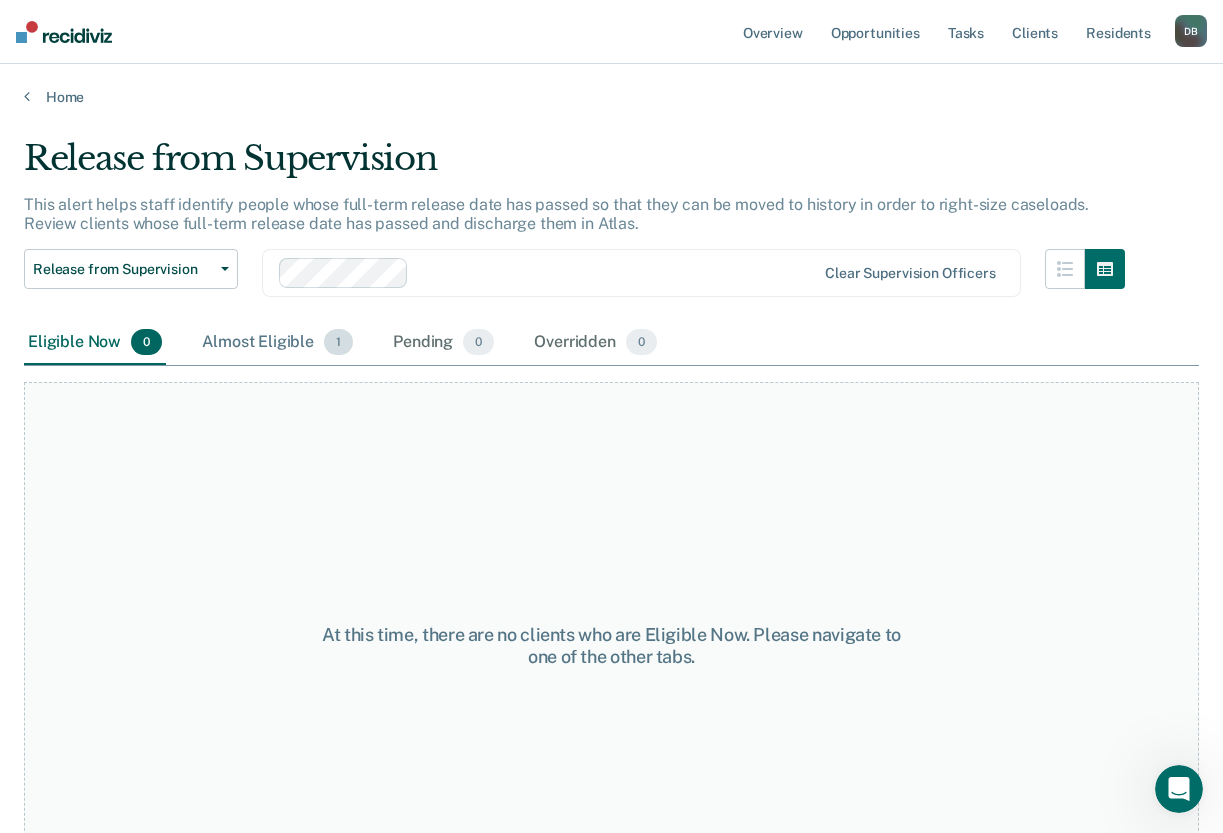 click on "Almost Eligible 1" at bounding box center [277, 343] 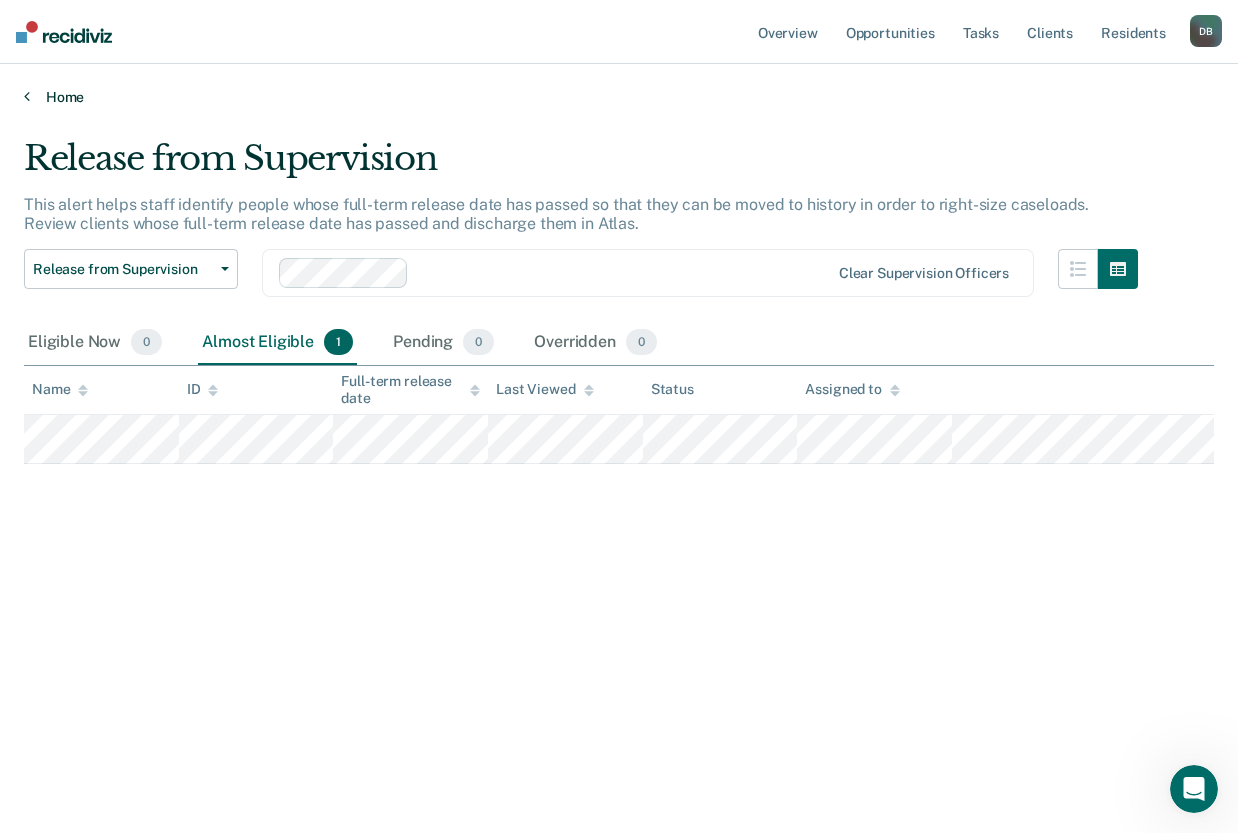click on "Home" at bounding box center (619, 97) 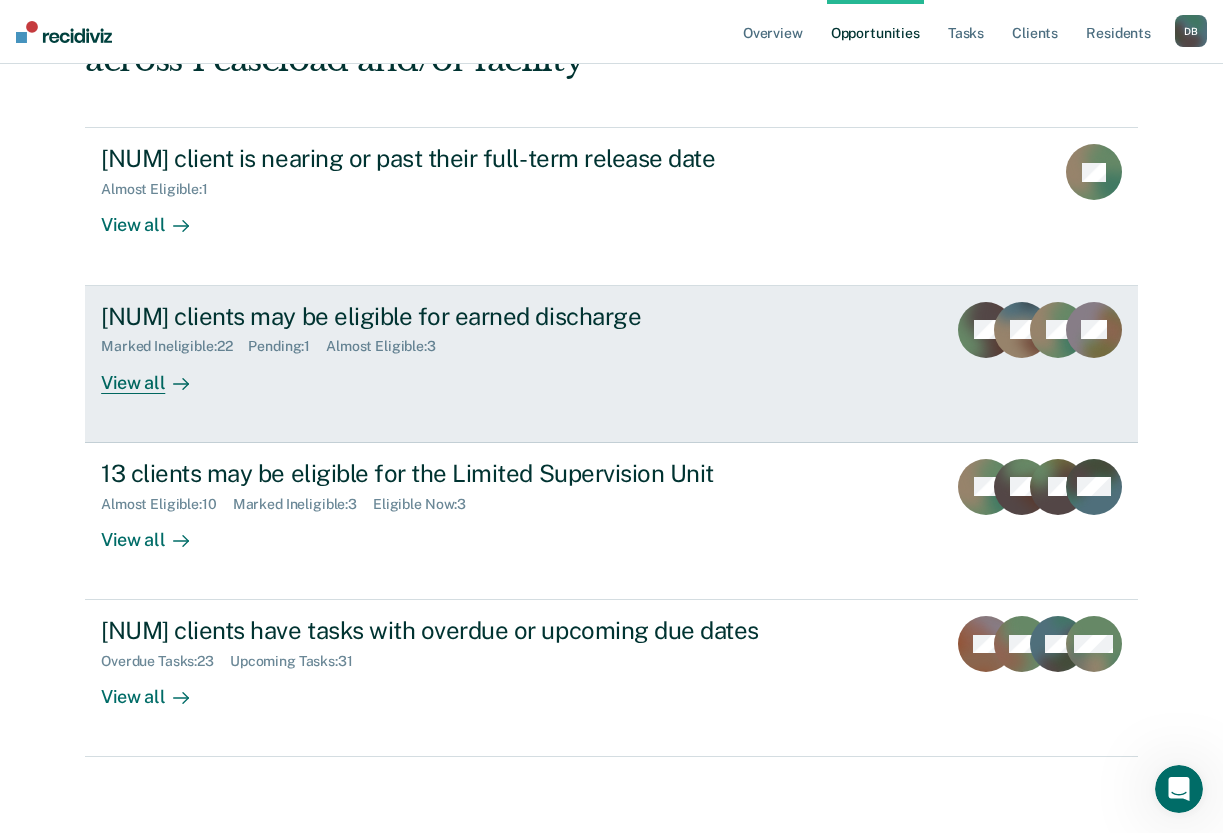 scroll, scrollTop: 217, scrollLeft: 0, axis: vertical 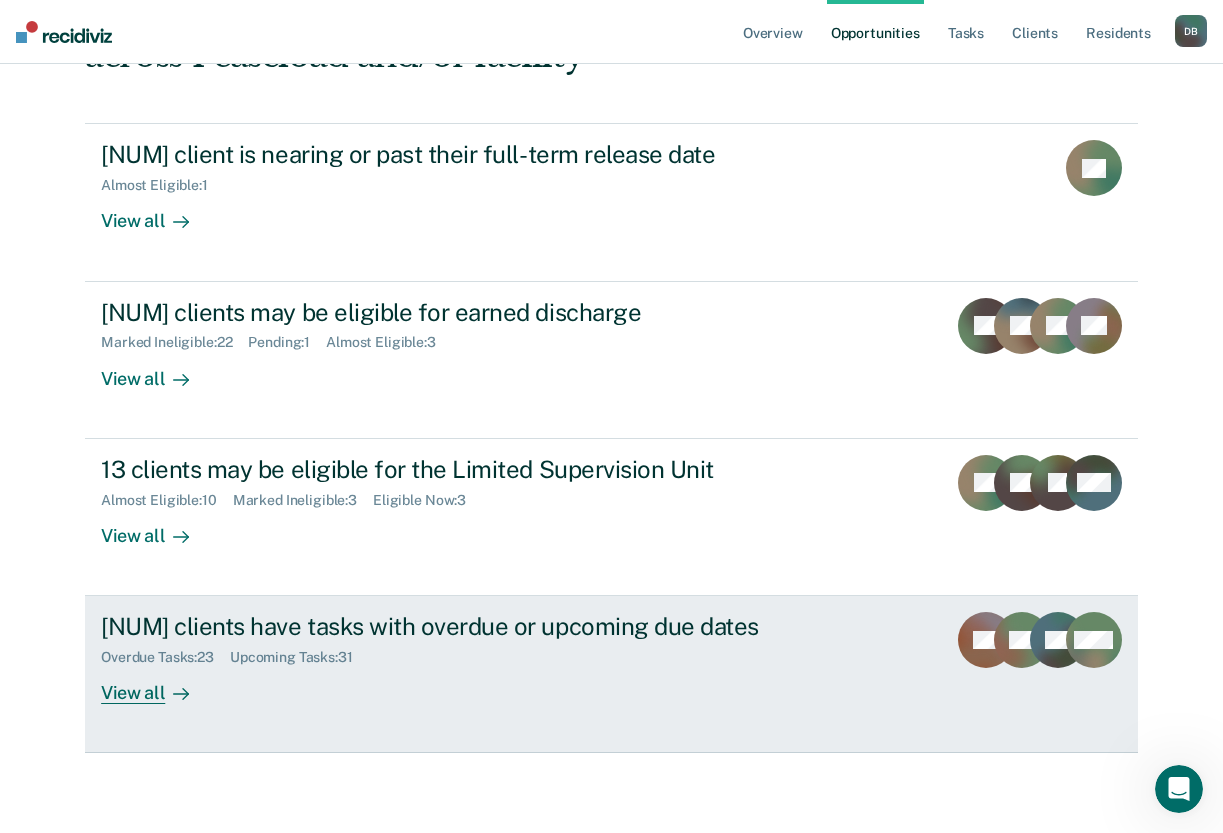 click on "View all" at bounding box center (157, 685) 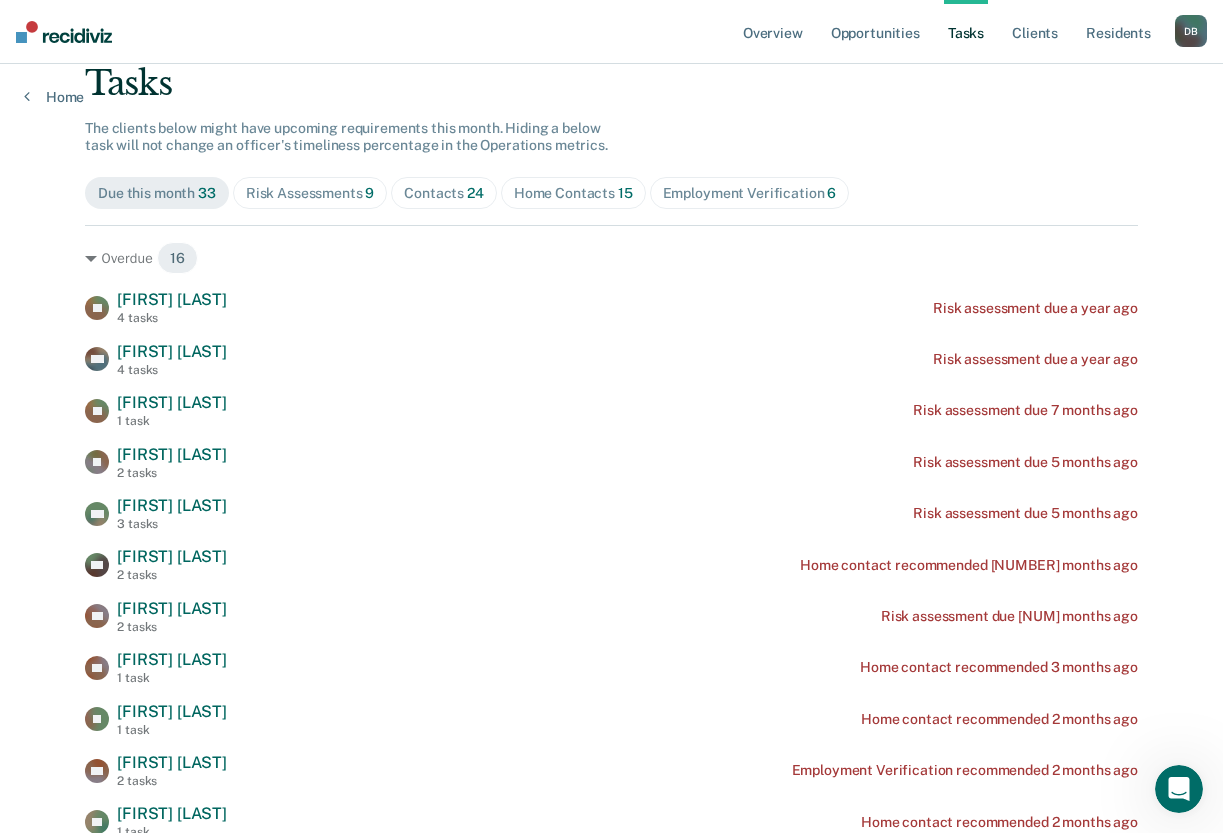 scroll, scrollTop: 0, scrollLeft: 0, axis: both 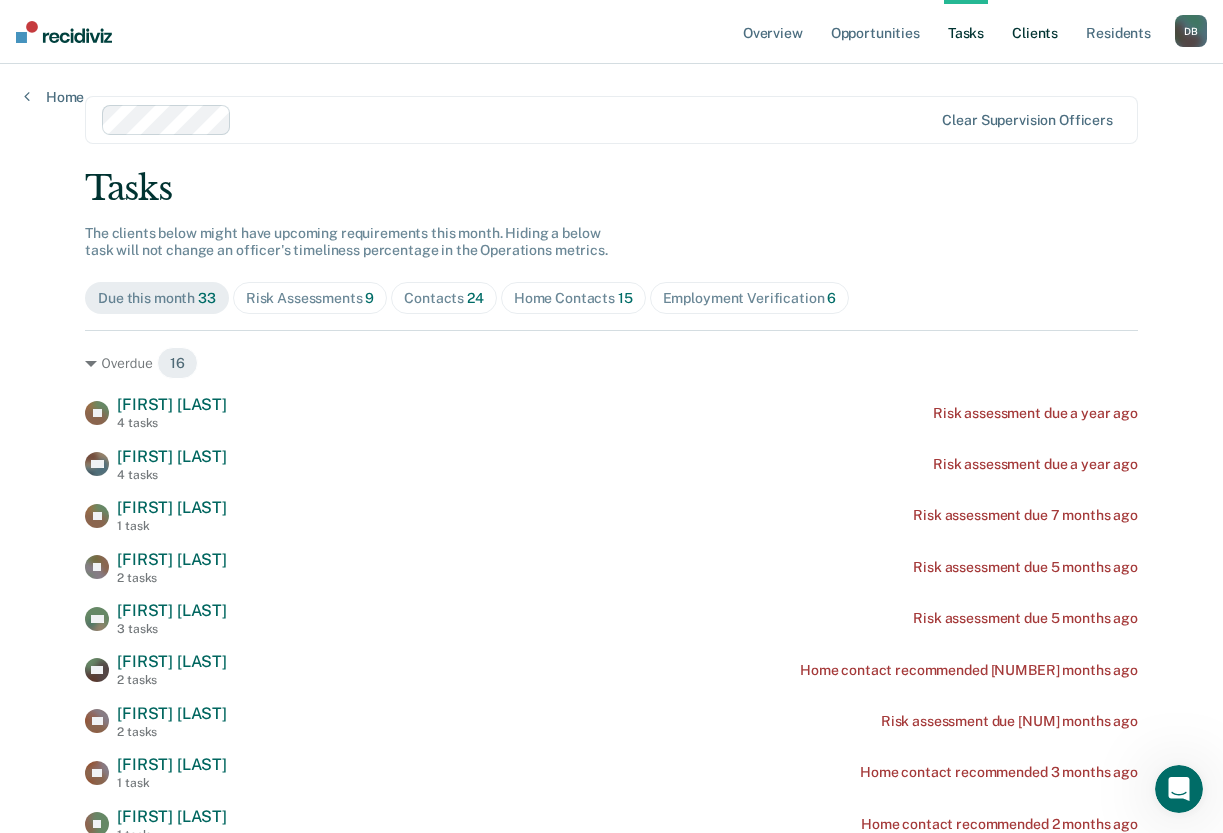 click on "Client s" at bounding box center (1035, 32) 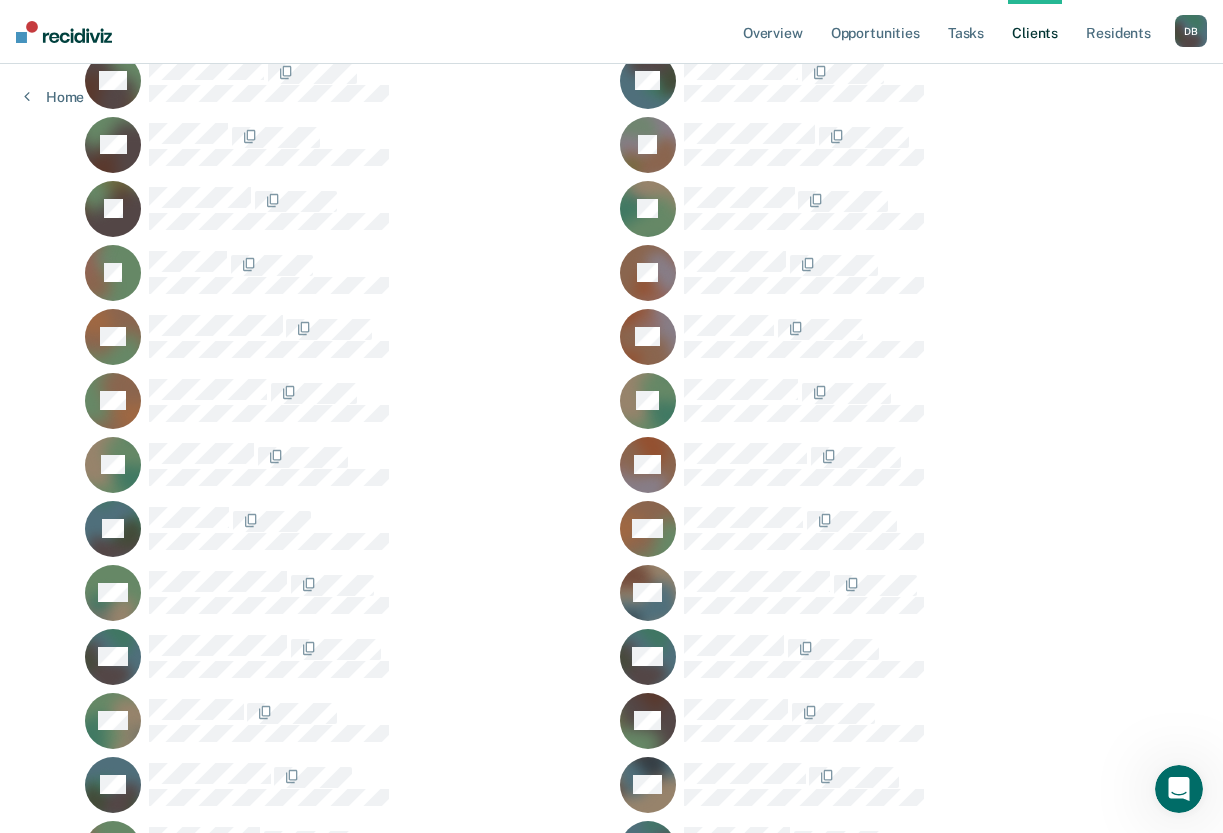 scroll, scrollTop: 0, scrollLeft: 0, axis: both 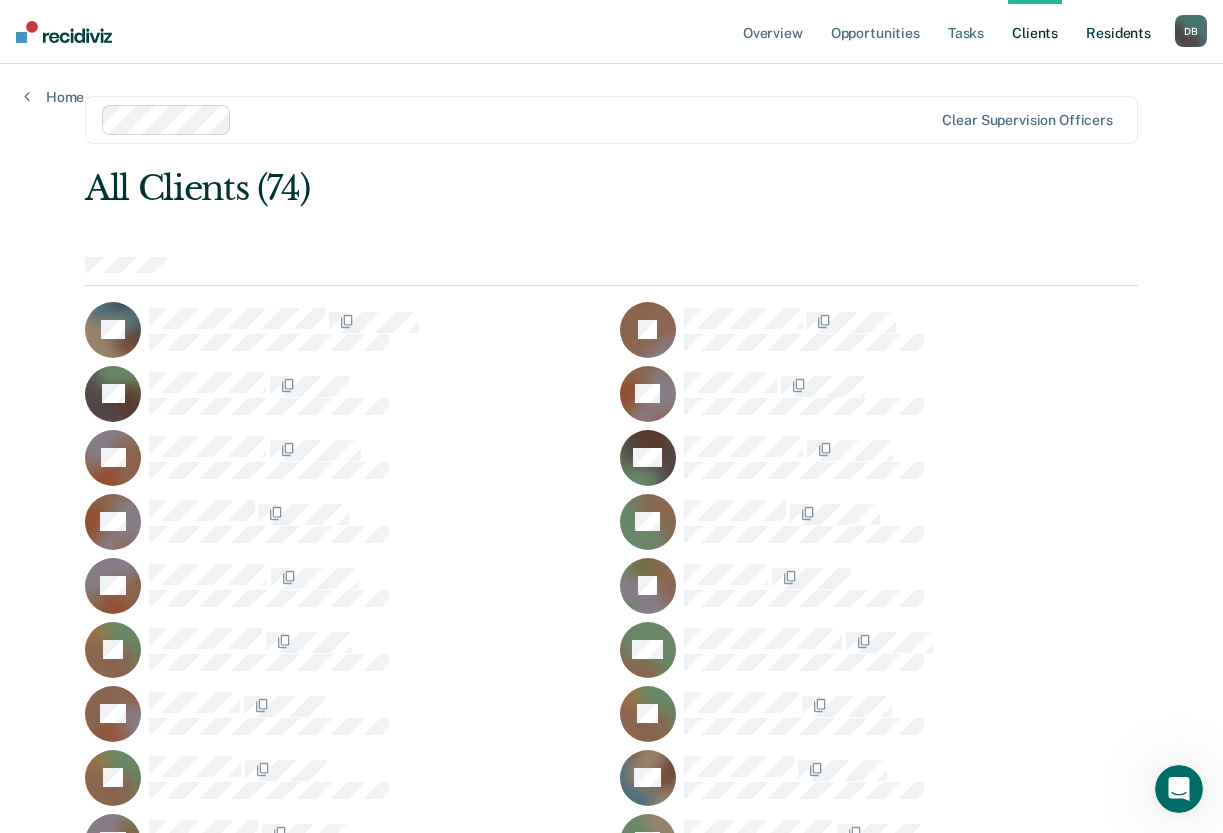 click on "Resident s" at bounding box center (1118, 32) 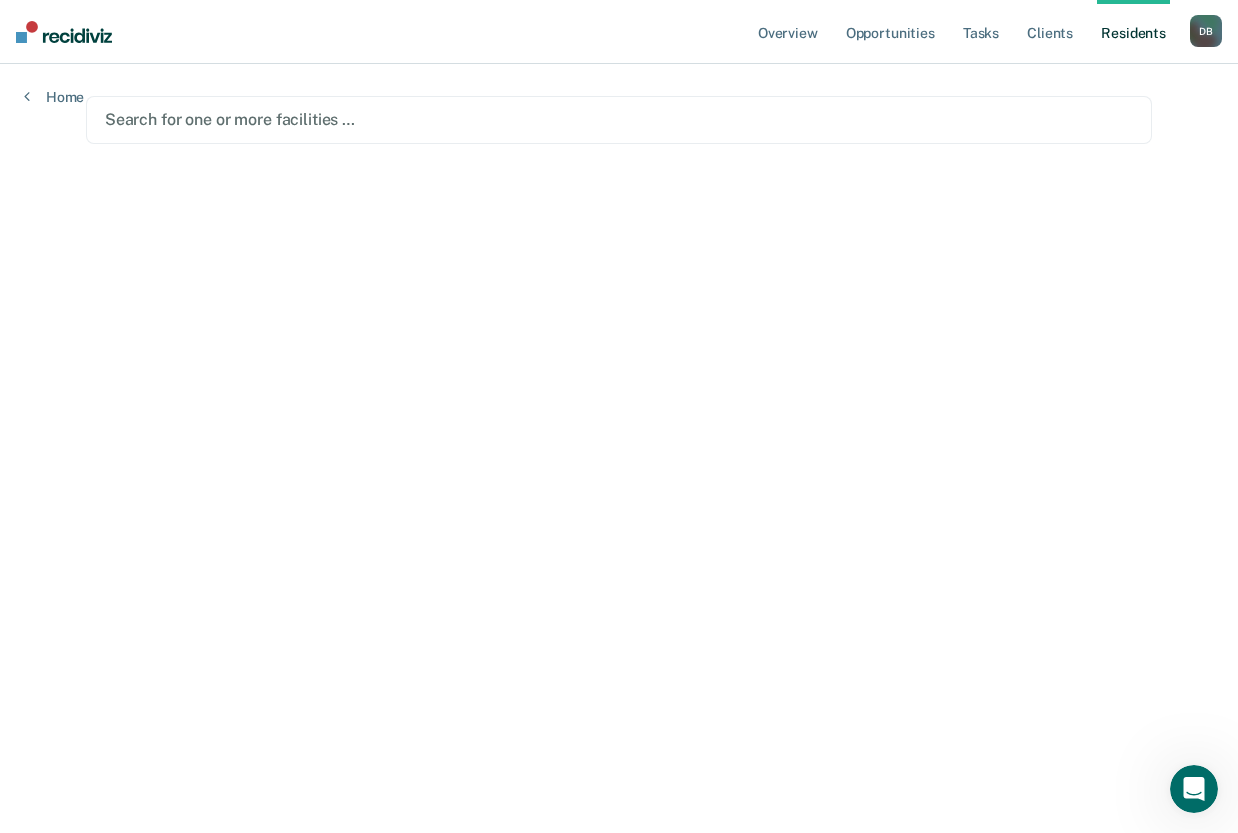 click at bounding box center (619, 119) 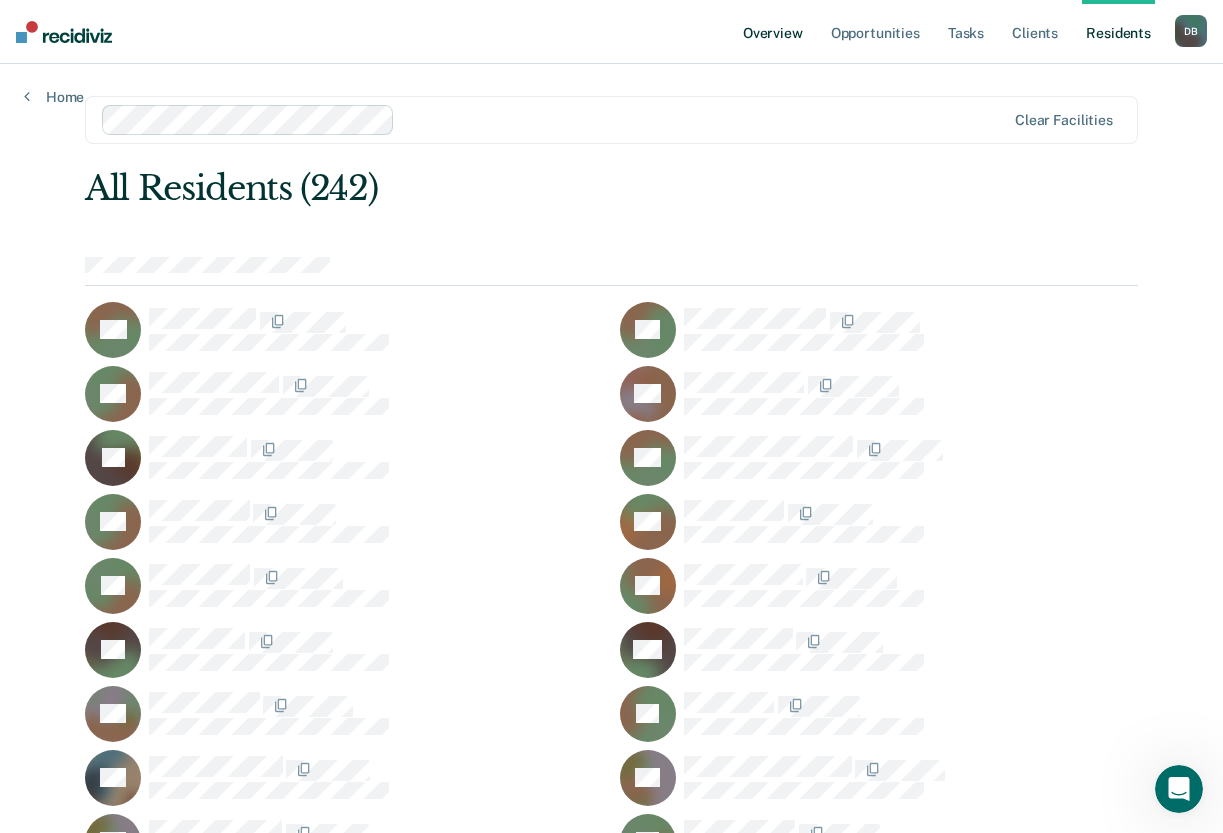 click on "Overview" at bounding box center [773, 32] 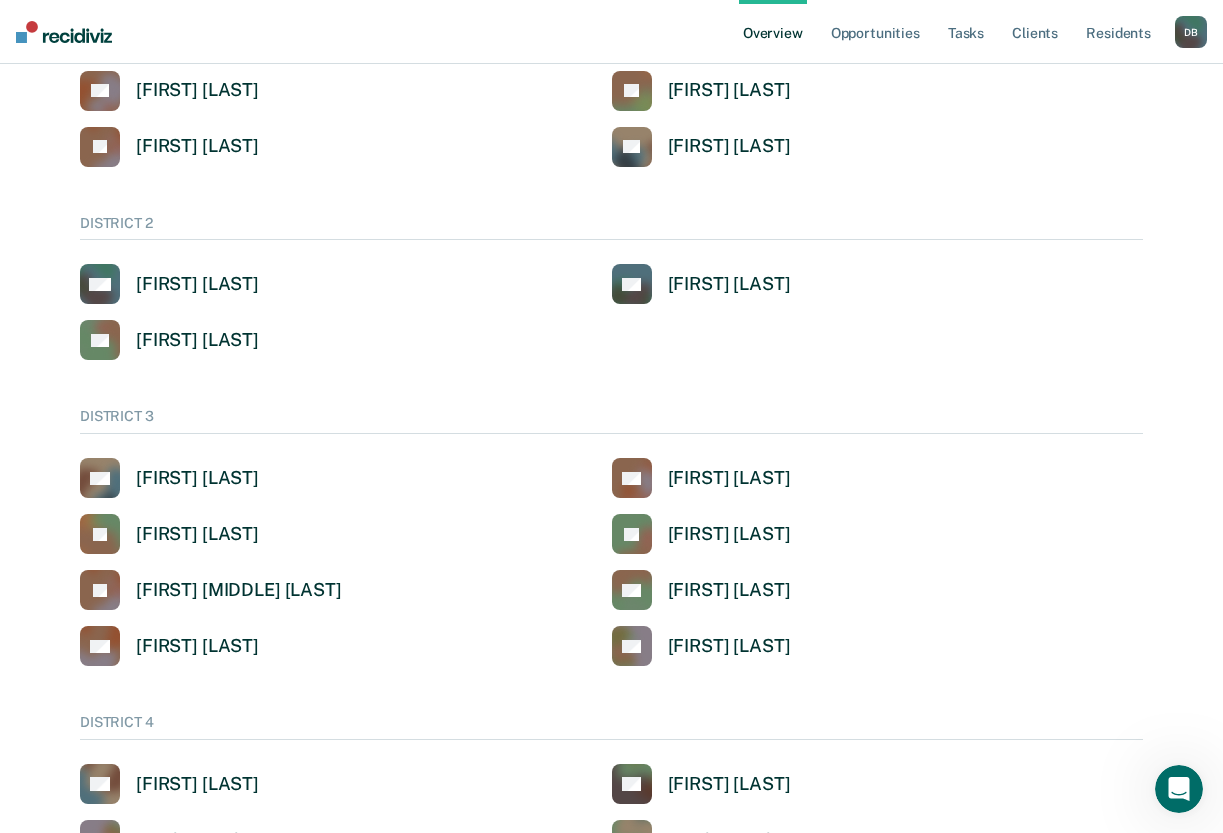 scroll, scrollTop: 436, scrollLeft: 0, axis: vertical 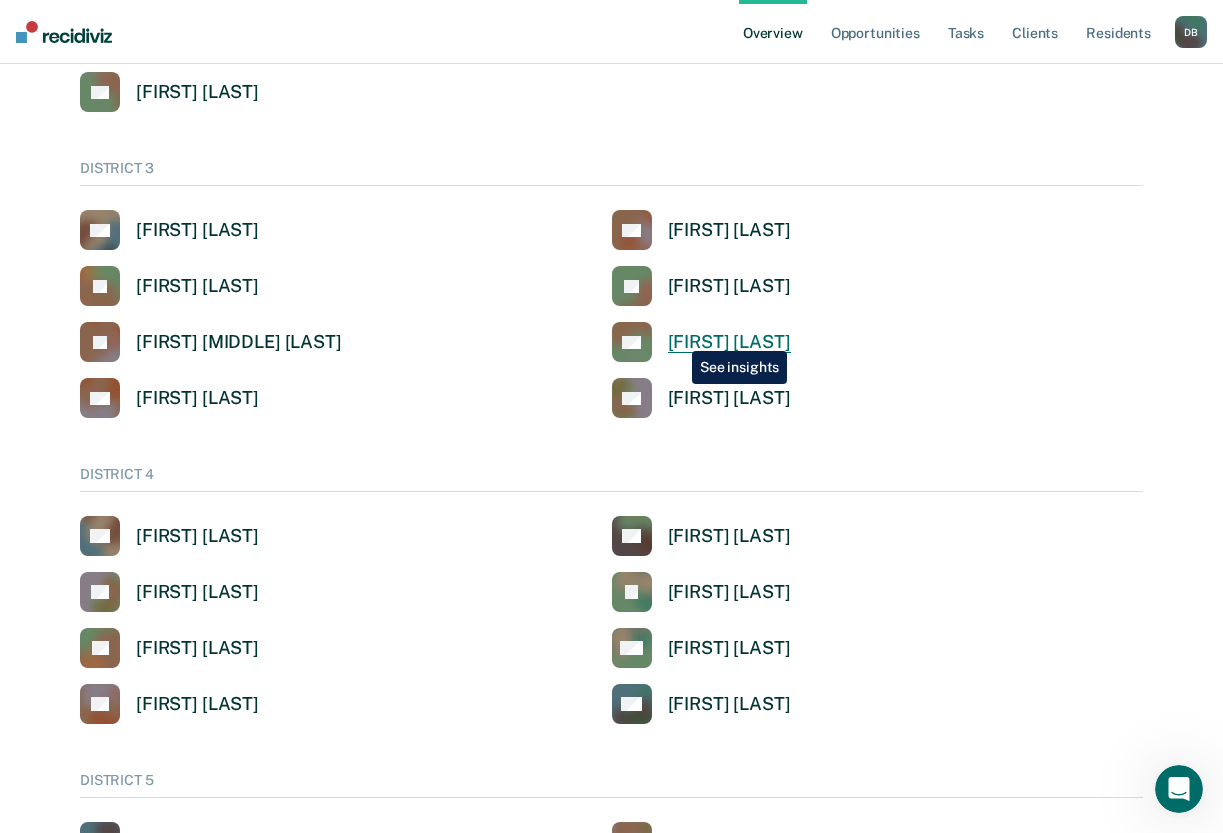 click on "[FIRST] [LAST]" at bounding box center [729, 342] 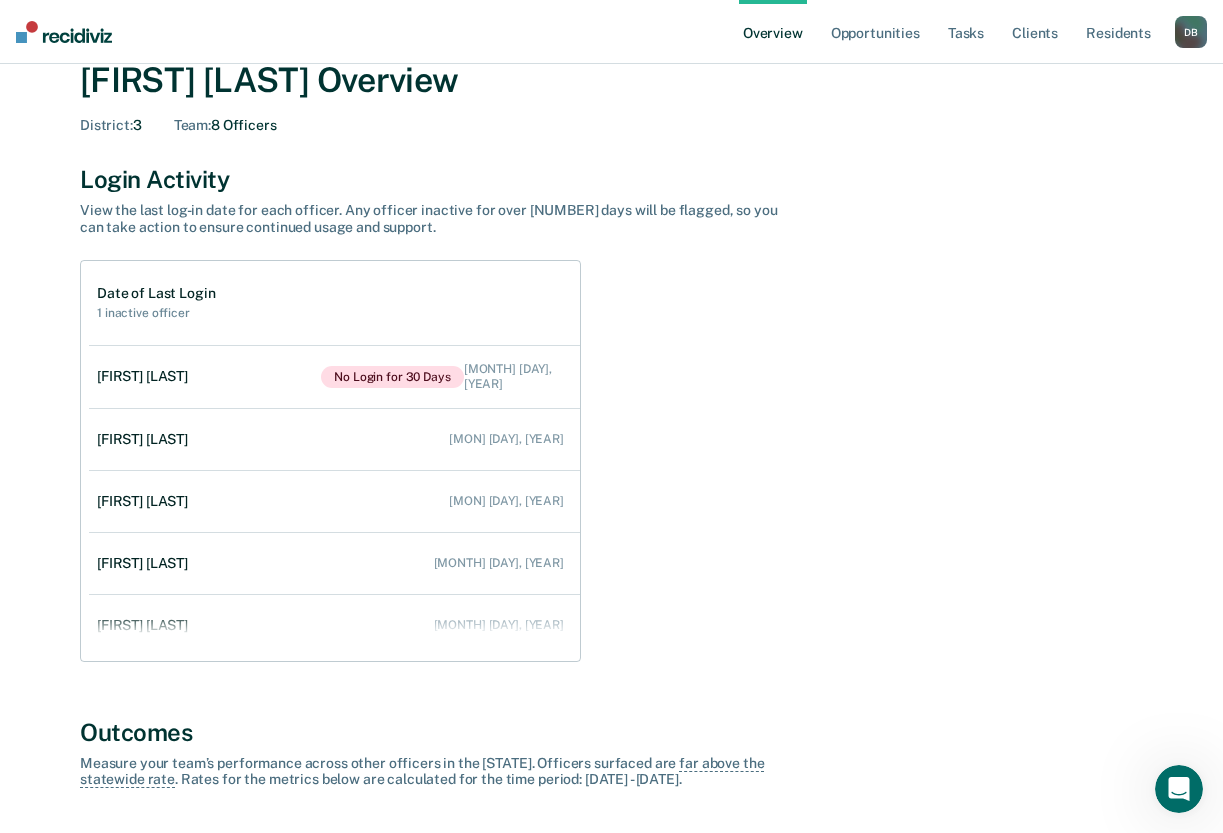 scroll, scrollTop: 328, scrollLeft: 0, axis: vertical 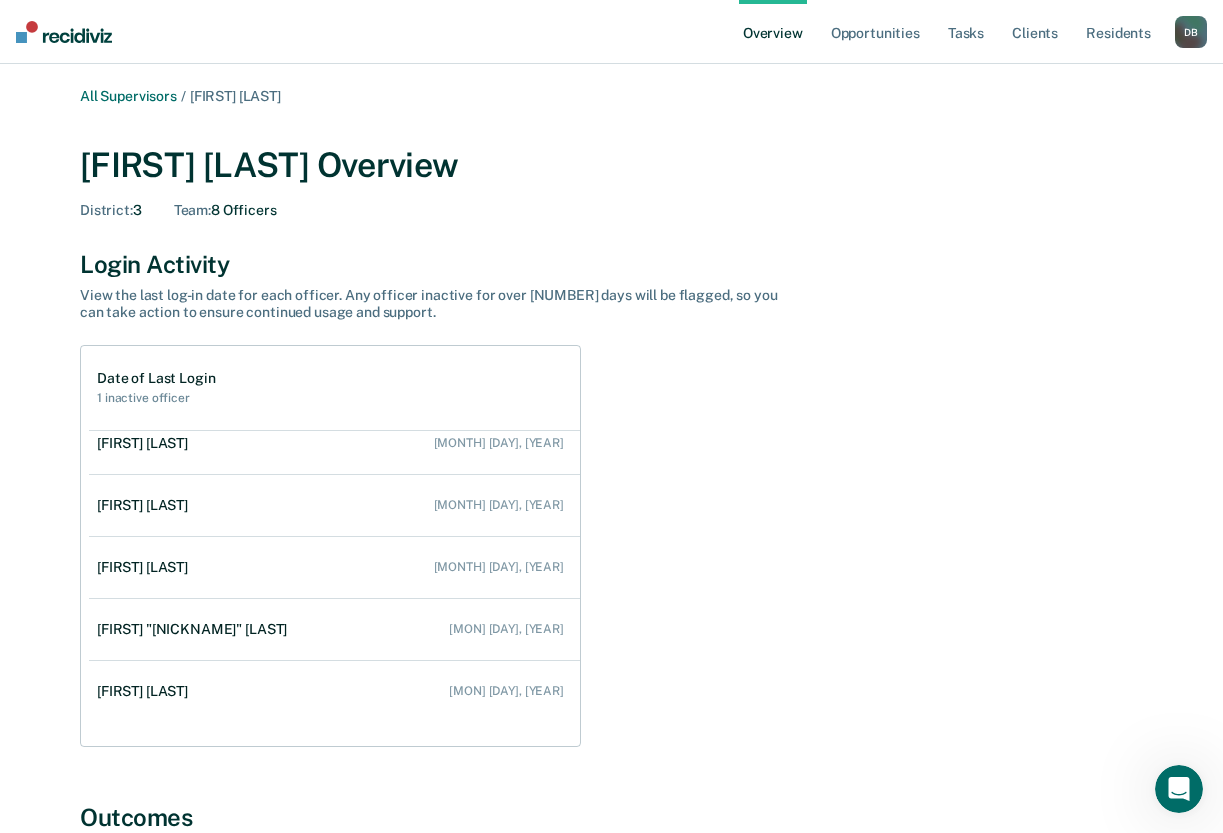 click on "[INITIALS] [INITIALS]" at bounding box center [1191, 32] 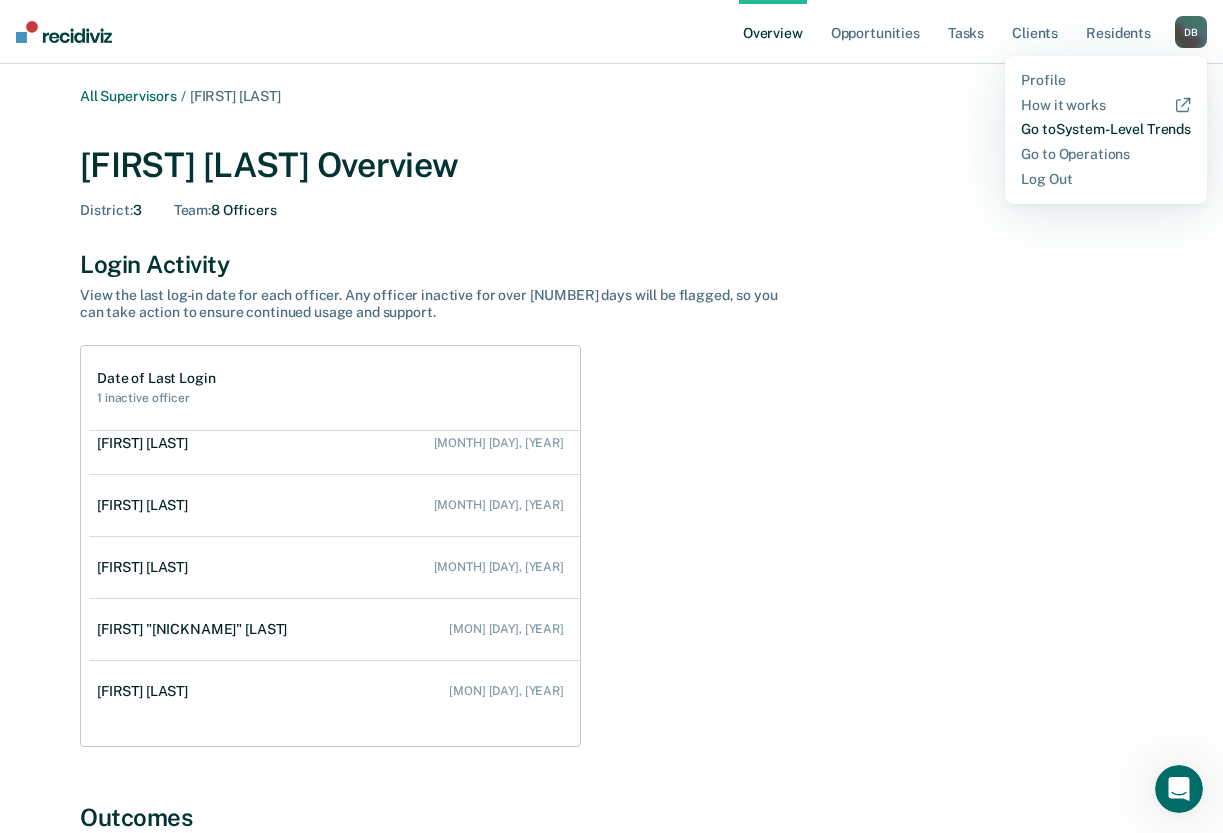 click on "Go to  System-Level Trends" at bounding box center [1106, 129] 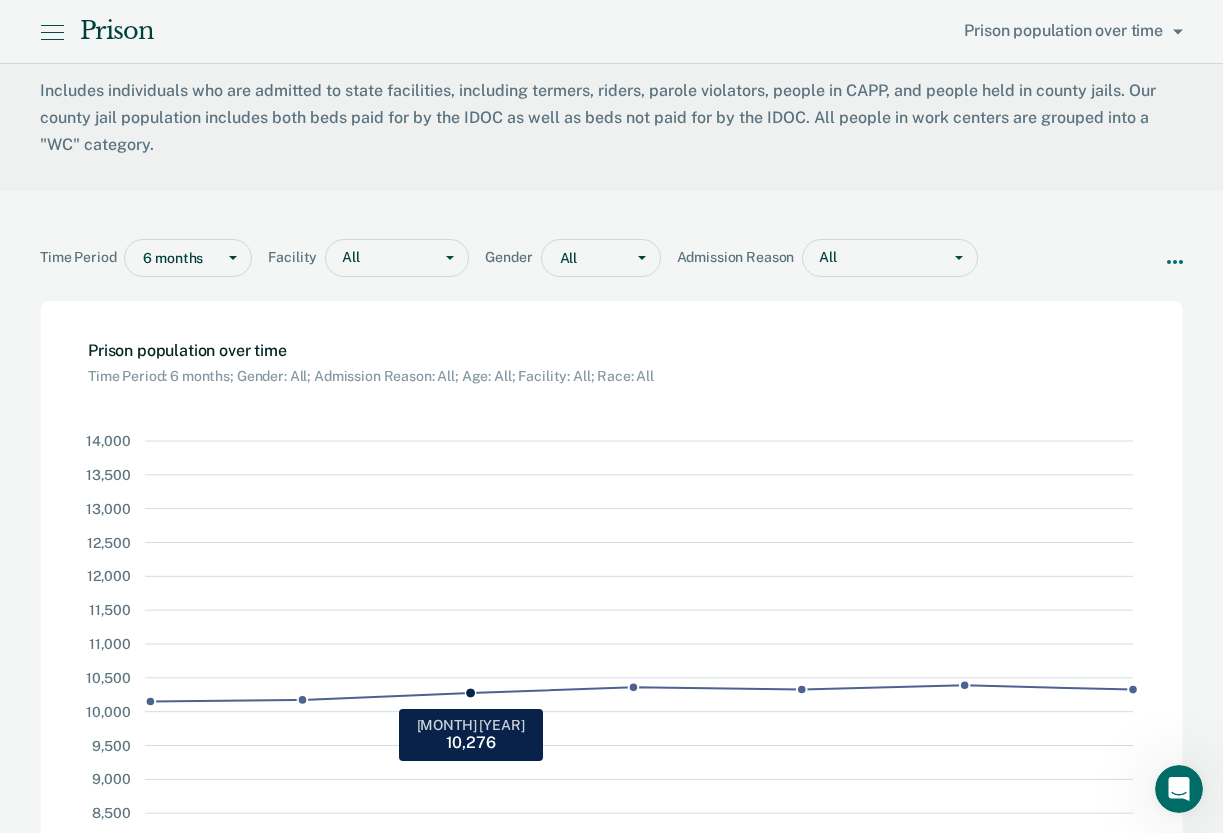 scroll, scrollTop: 0, scrollLeft: 0, axis: both 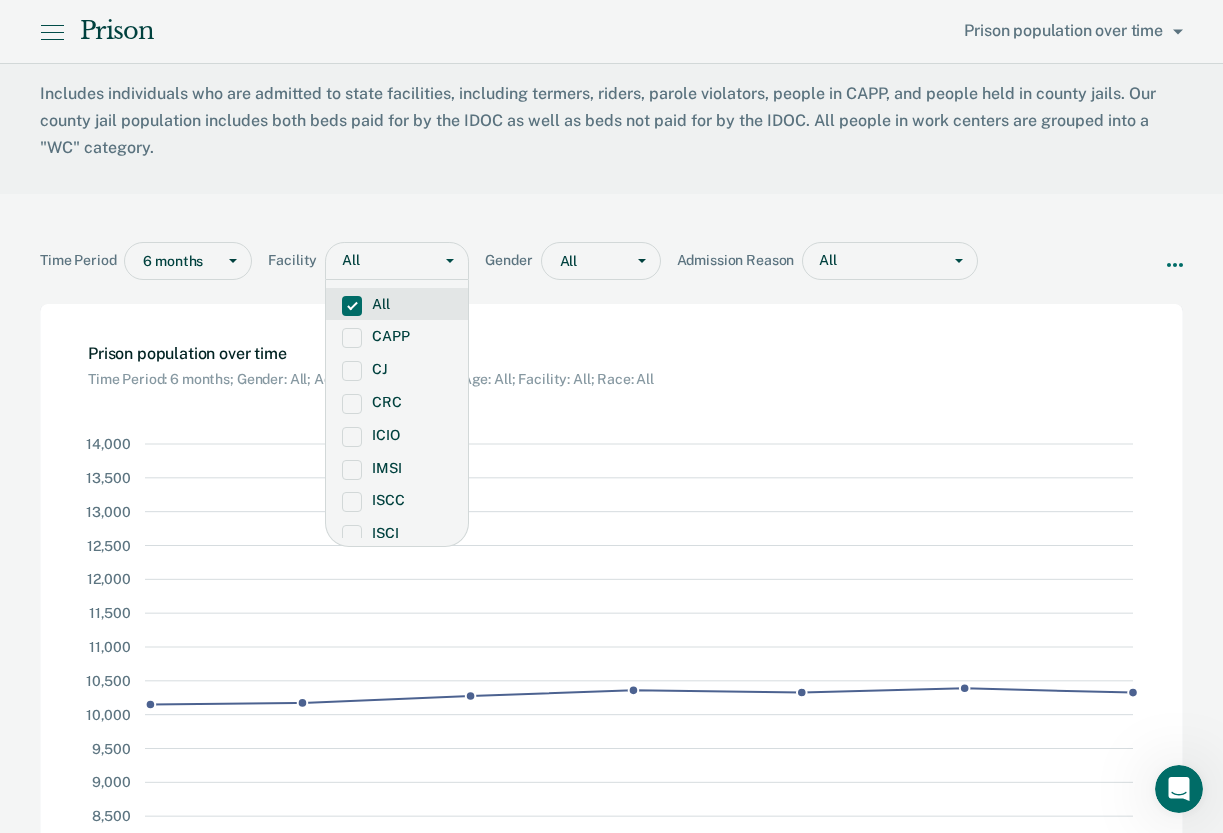 click on "All" at bounding box center (379, 260) 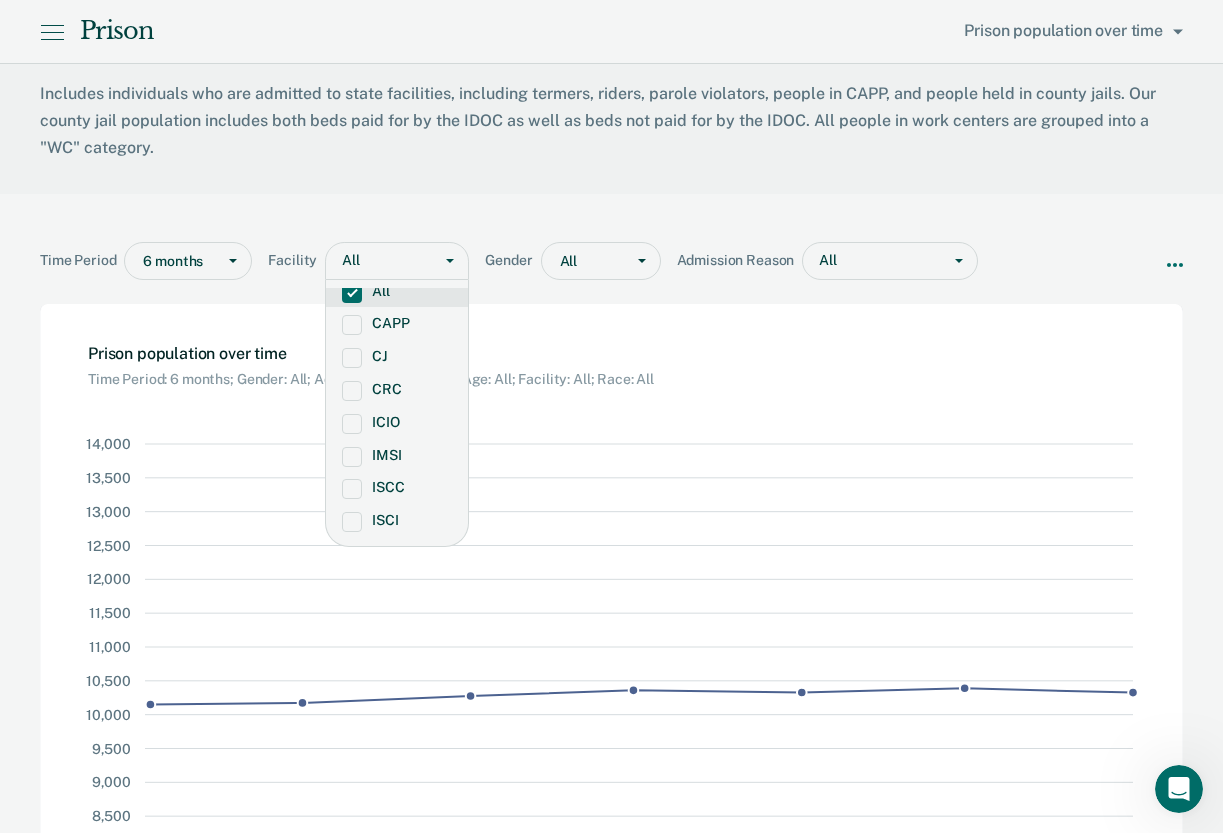 scroll, scrollTop: 0, scrollLeft: 0, axis: both 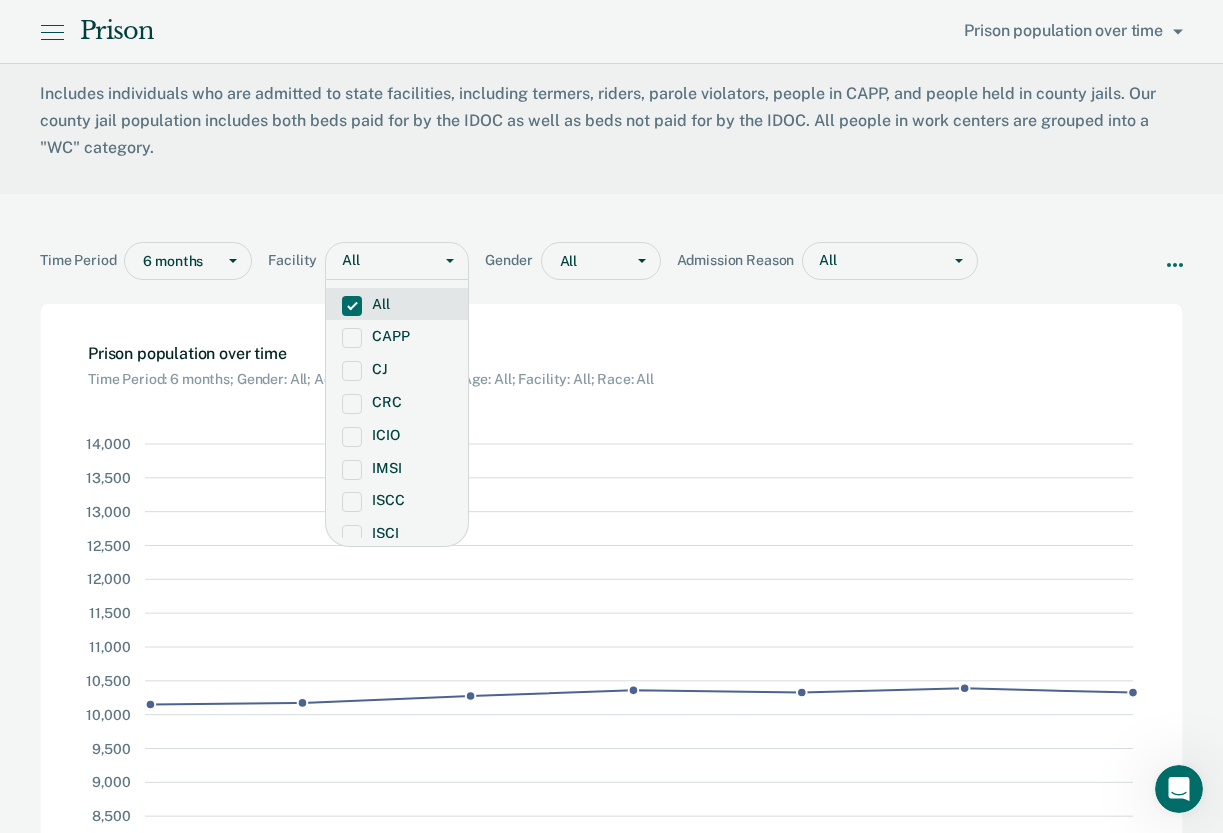 click on "Time Period [NUM] months Facility All selected, 1 of 17. [NUM] results available. Use Up and Down to choose options, press Enter to select the currently focused option, press Escape to exit the menu, press Tab to select the option and exit the menu. All All CAPP CJ CRC ICIO IMSI ISCC ISCI NICI OOS OTHER PWCC SAWC SBWCC SCC SICI WC Gender All Admission Reason All More filters Download Data How it works" at bounding box center (611, 241) 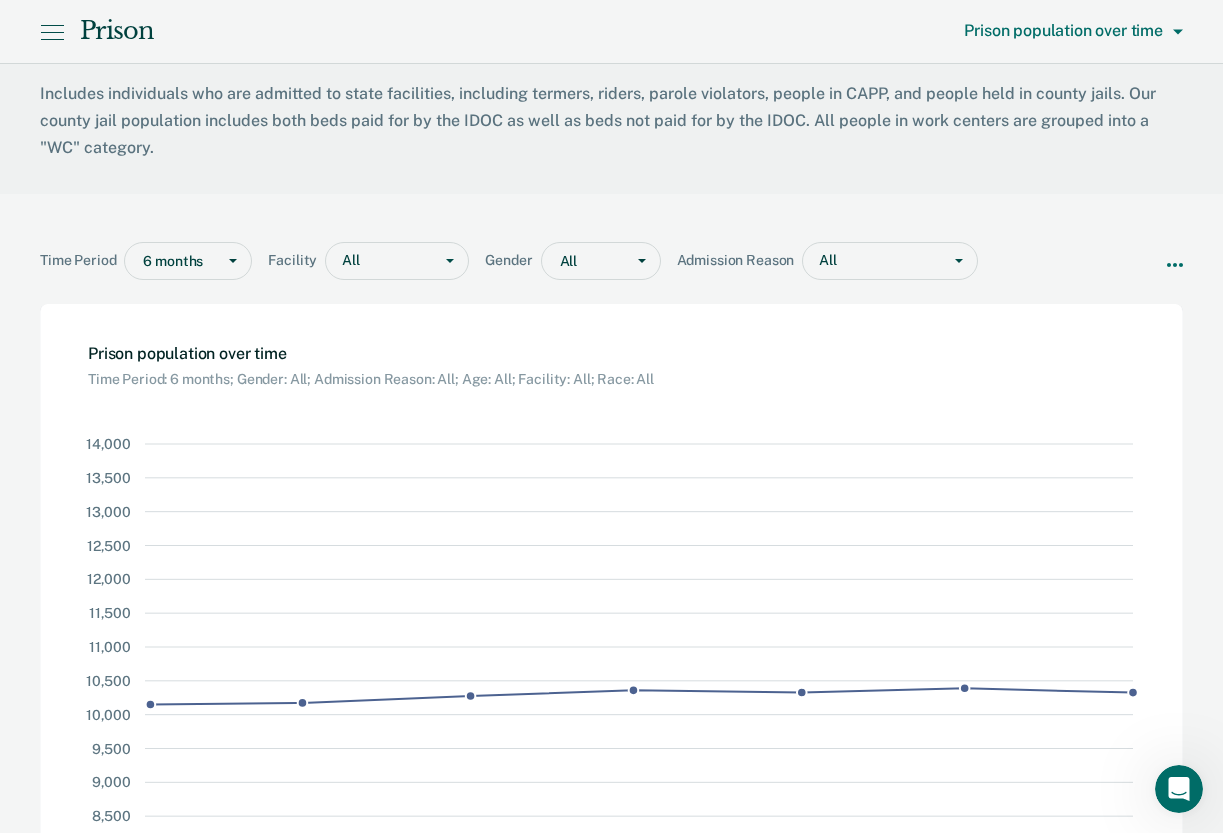 click on "Prison population over time" at bounding box center [1068, 30] 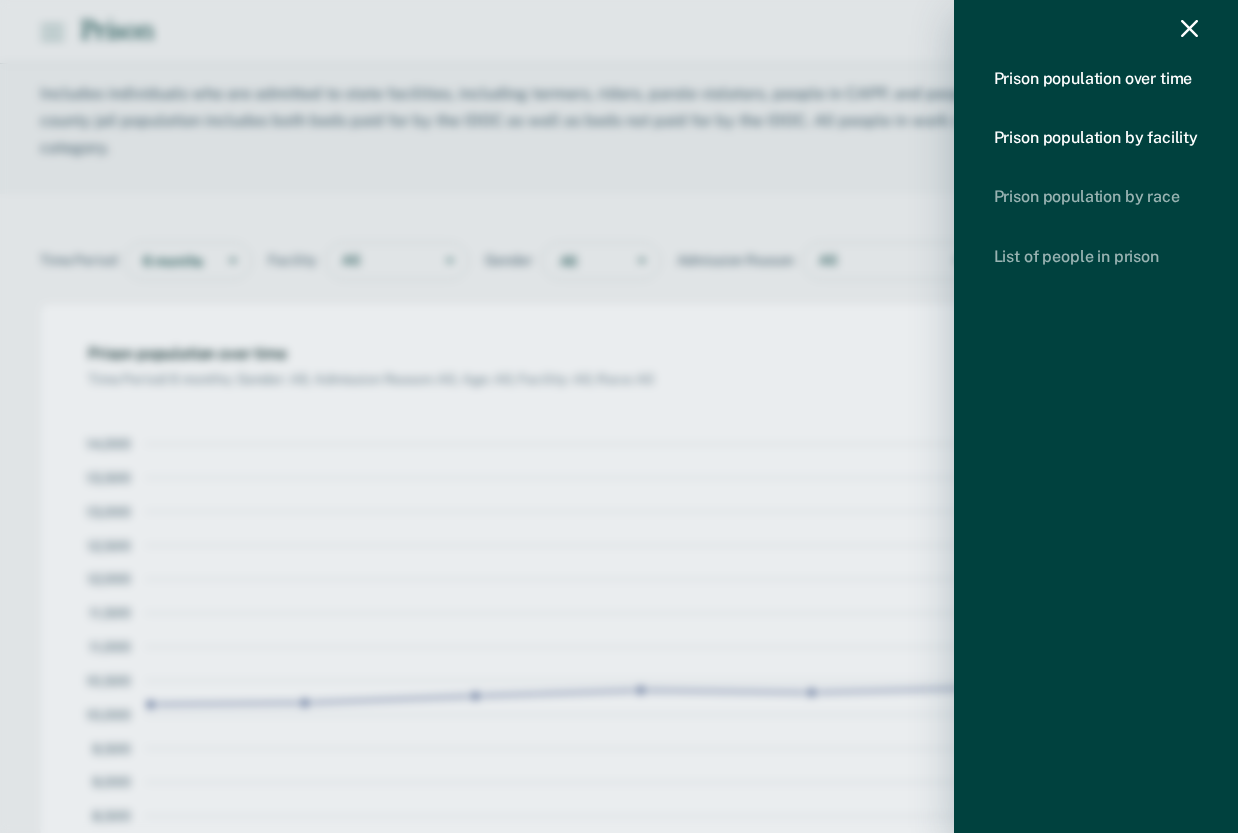 click on "Prison population by facility" at bounding box center (1096, 137) 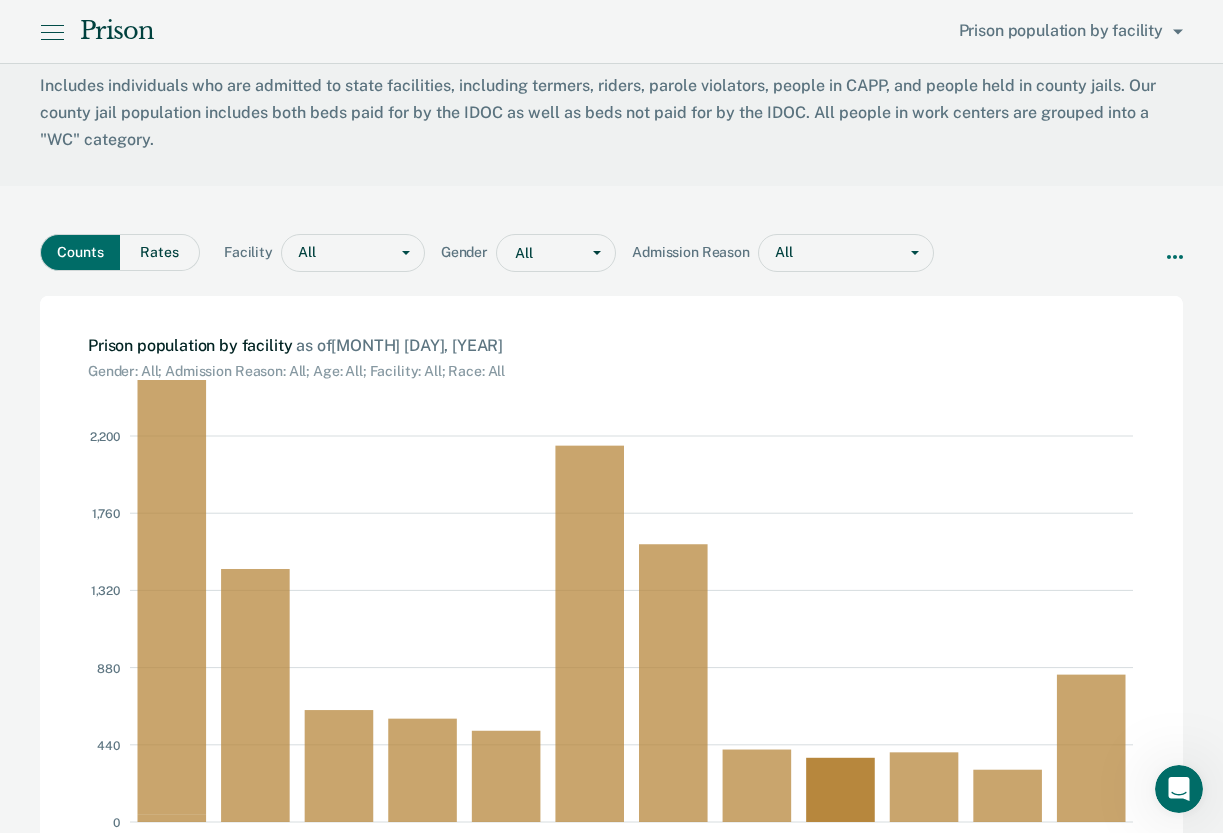 scroll, scrollTop: 0, scrollLeft: 0, axis: both 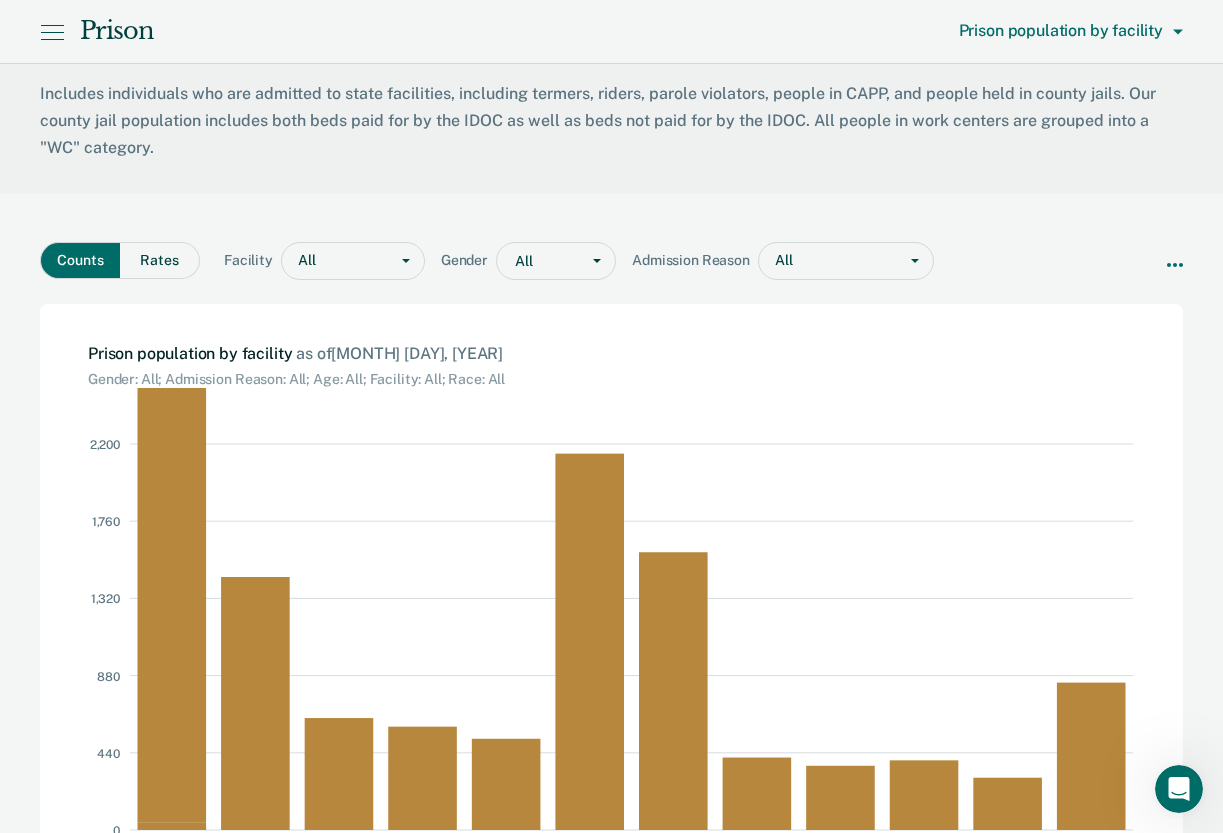 click on "Prison population by facility" at bounding box center (1066, 30) 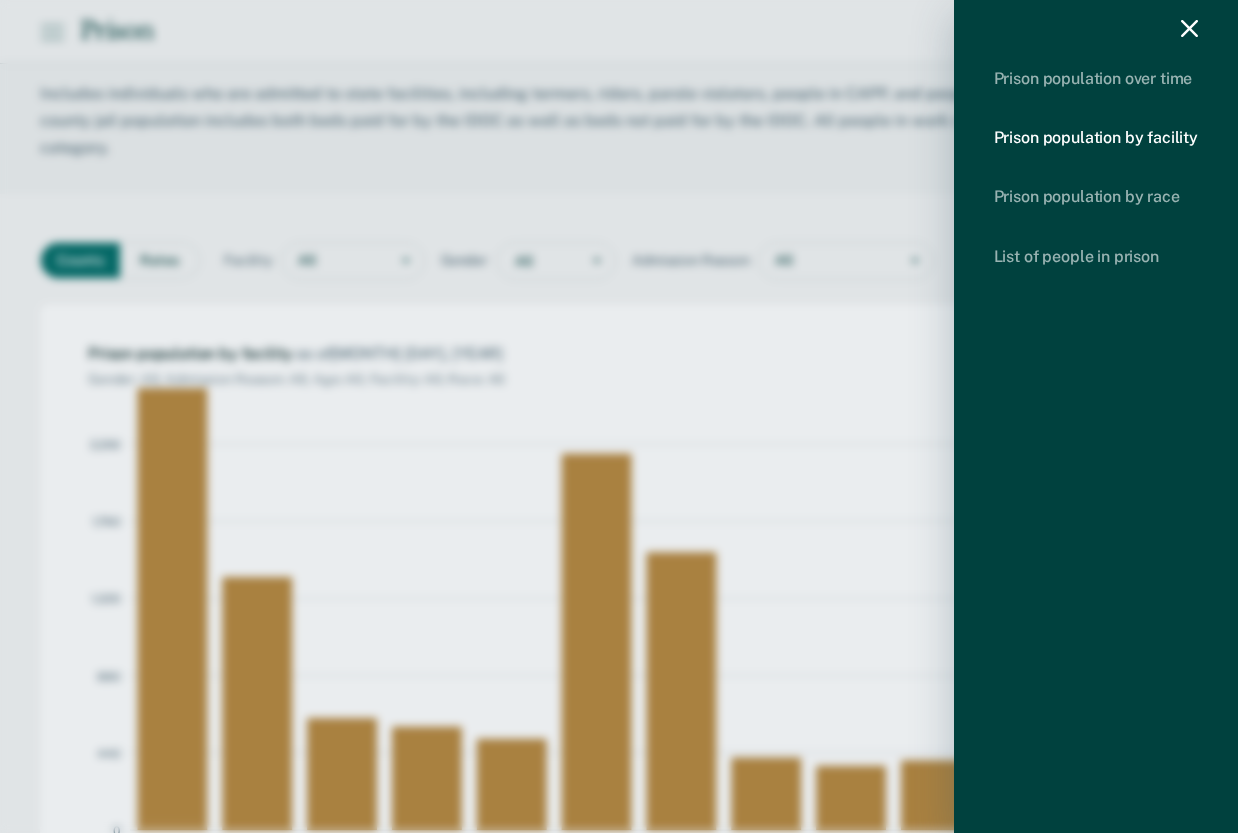 click 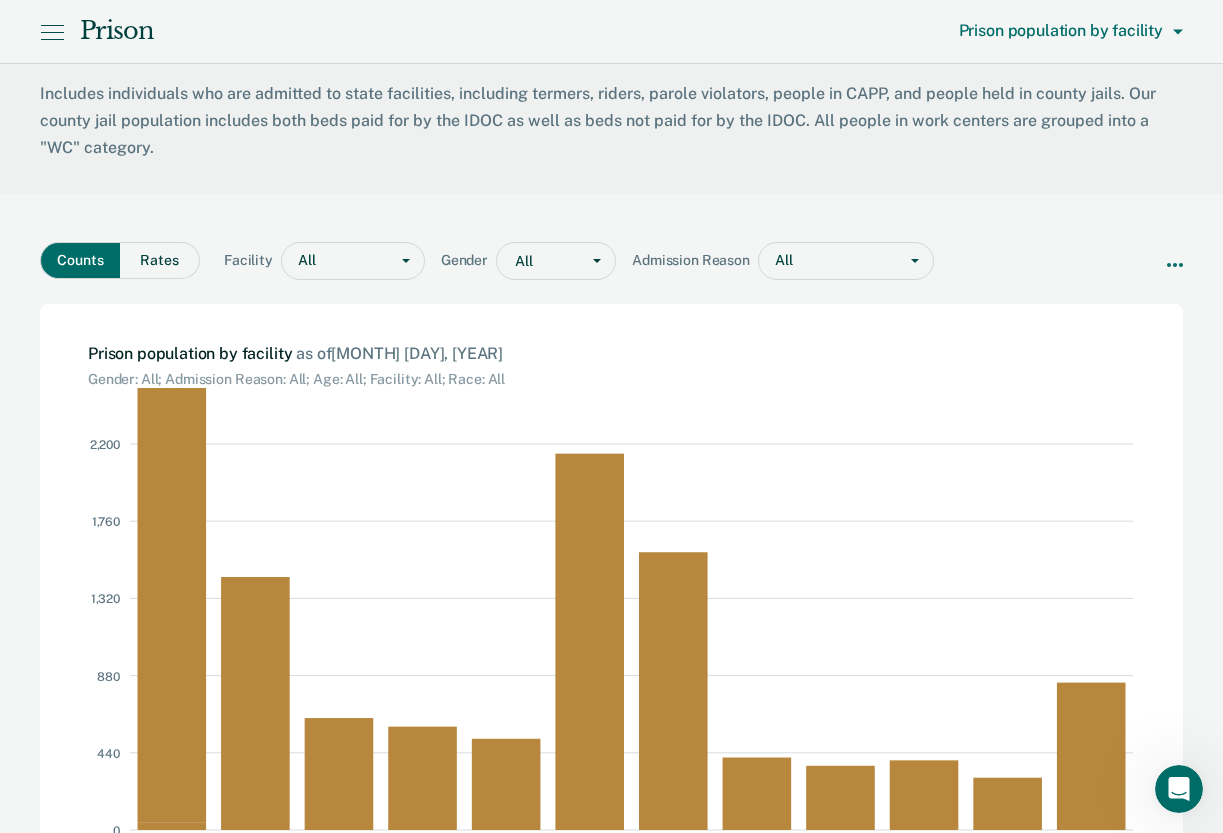 click on "Prison population by facility" at bounding box center (1071, 30) 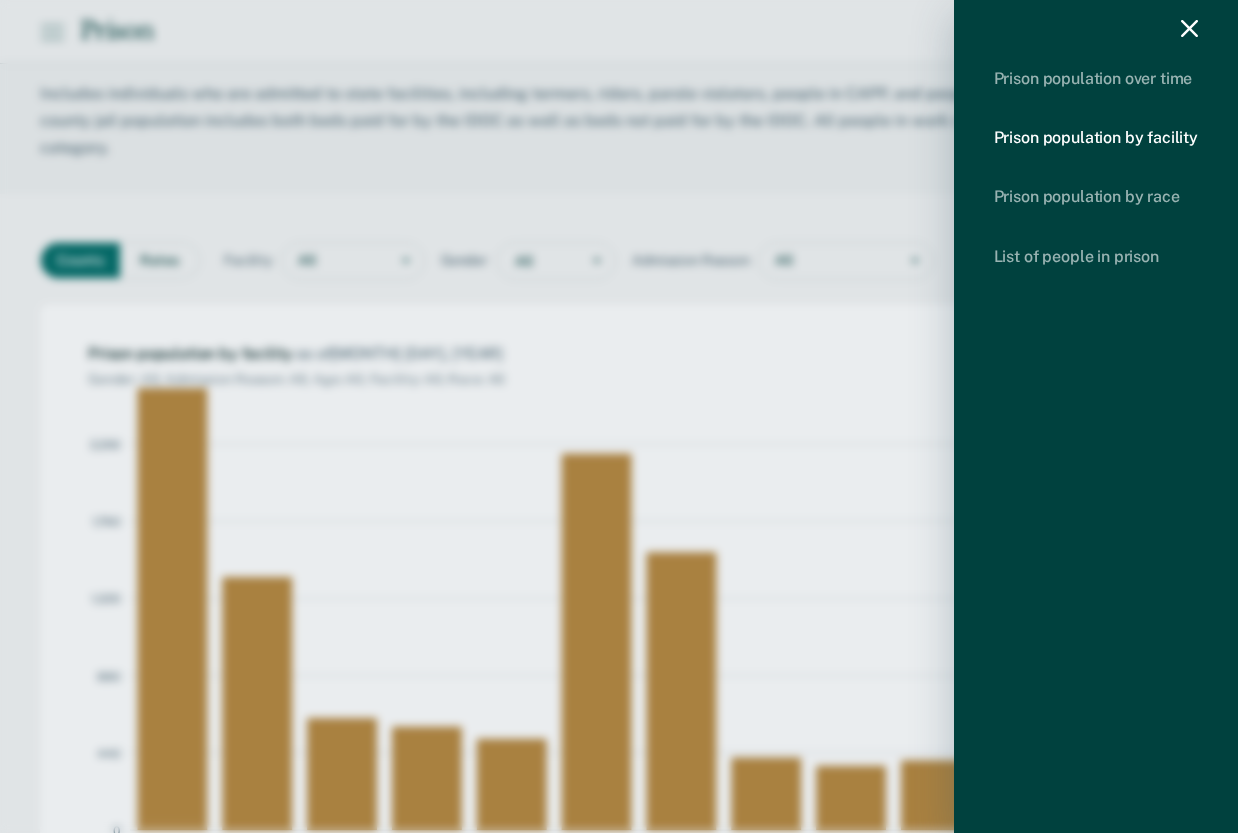 click 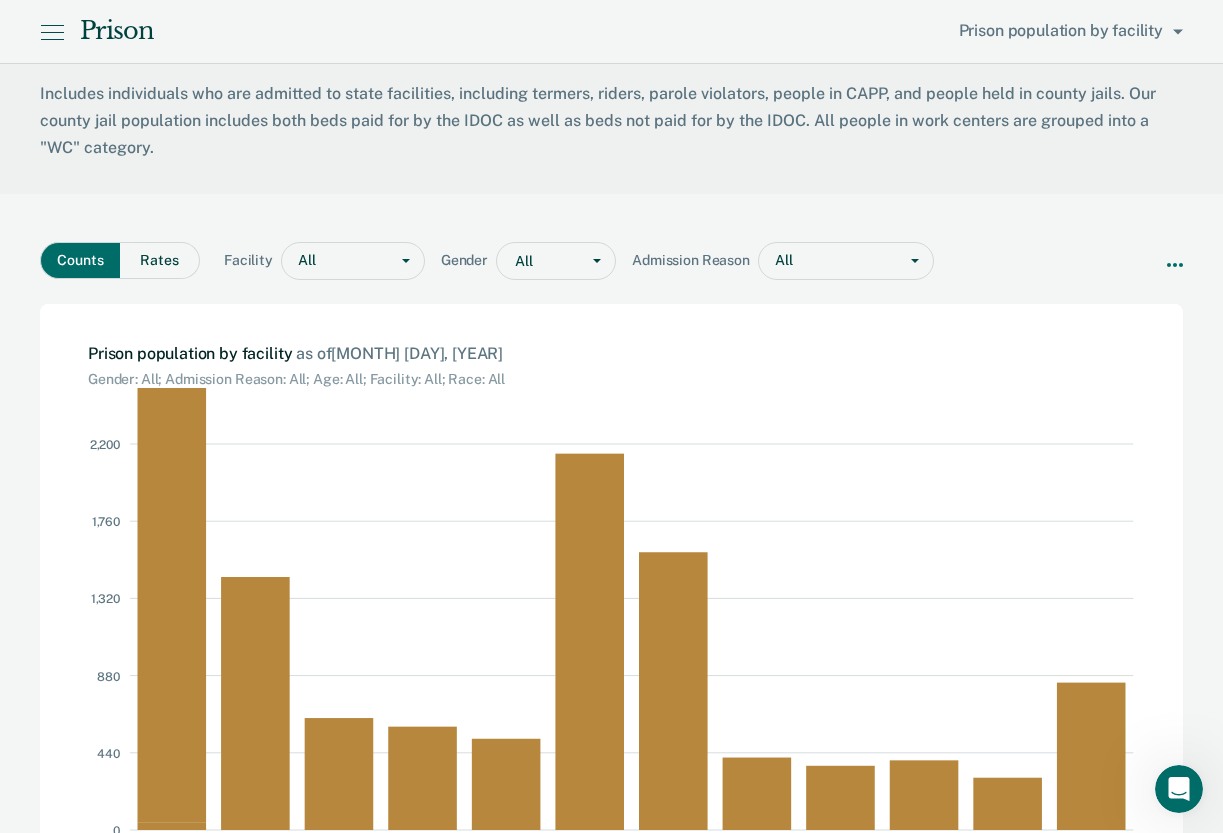 click 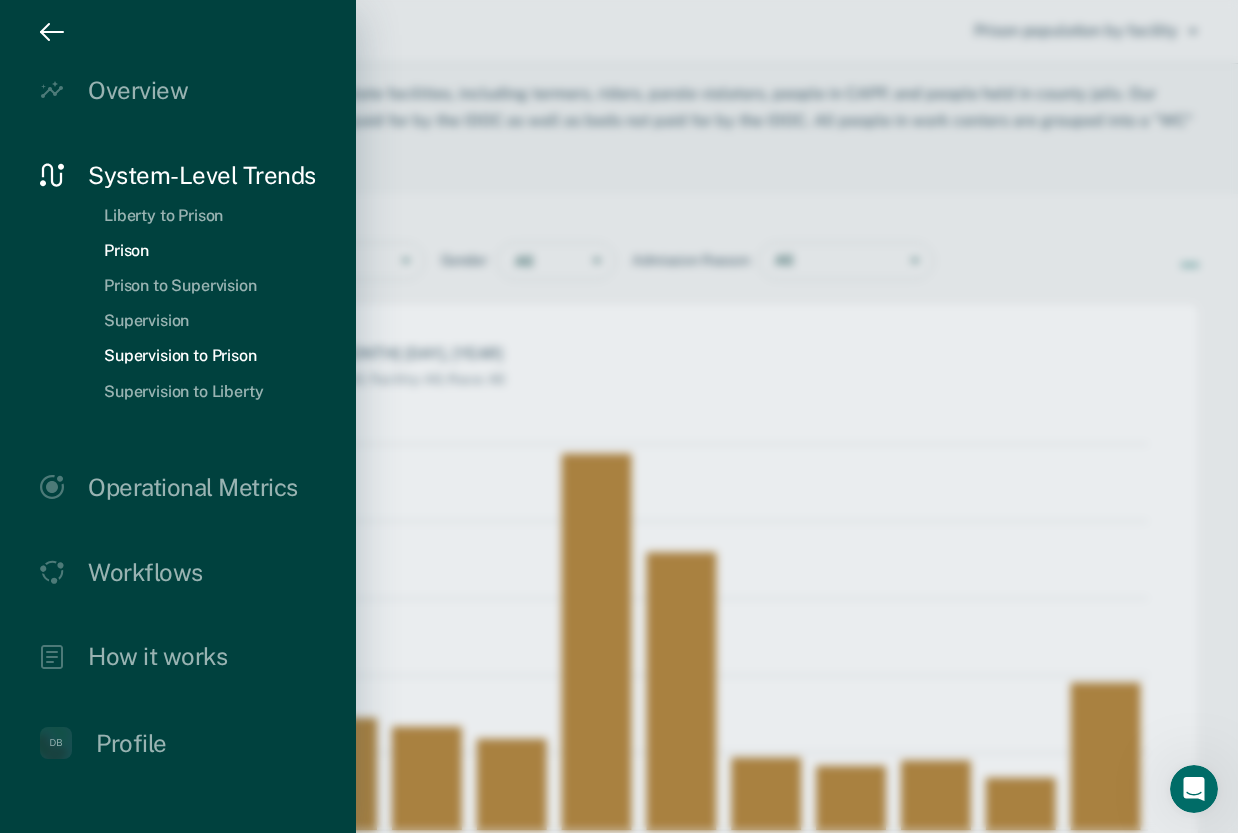 click on "Supervision to Prison" at bounding box center (180, 355) 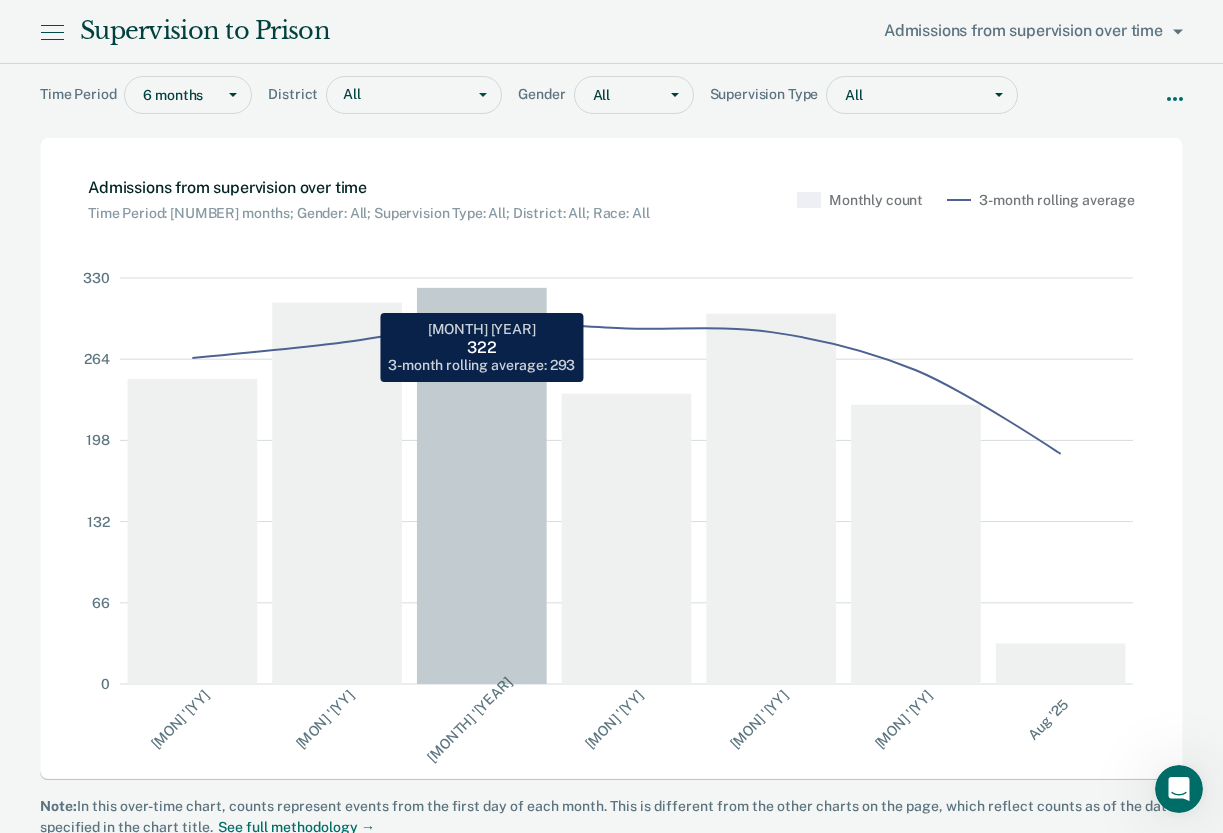 scroll, scrollTop: 93, scrollLeft: 0, axis: vertical 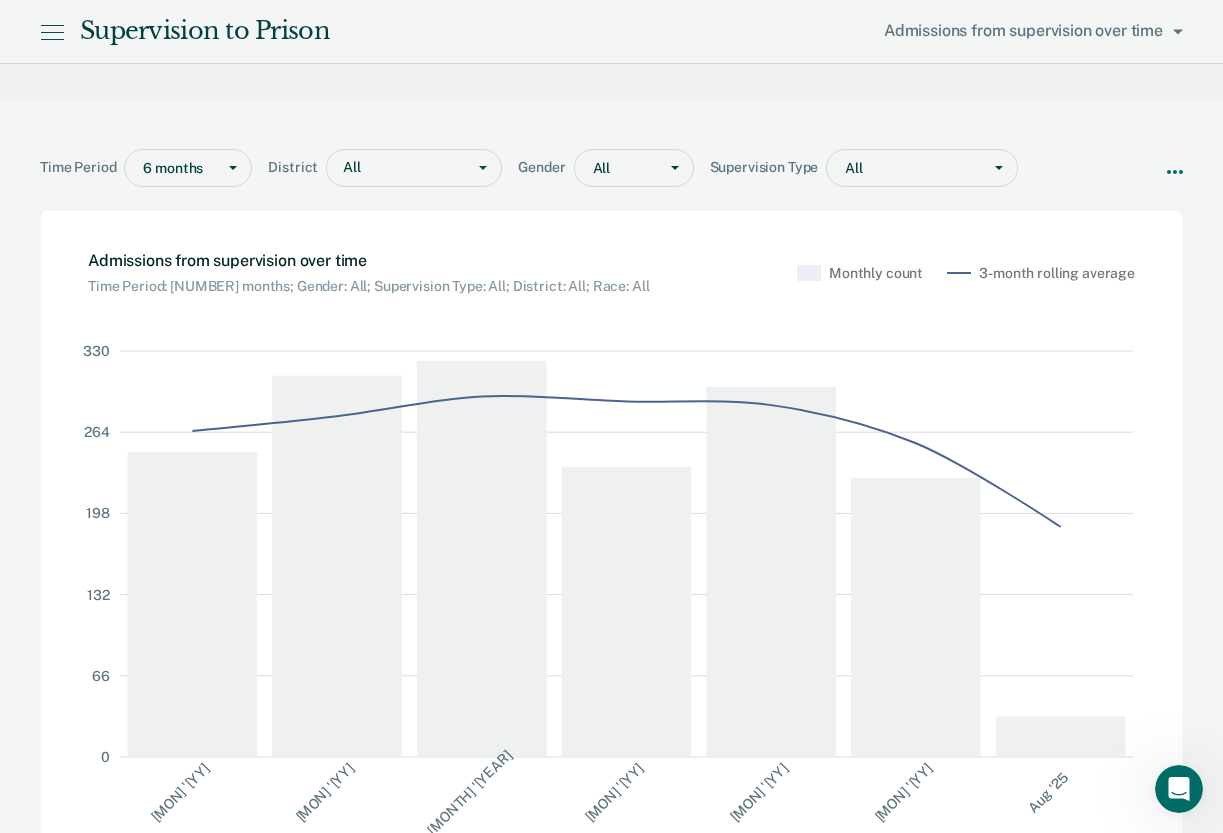 click at bounding box center (233, 168) 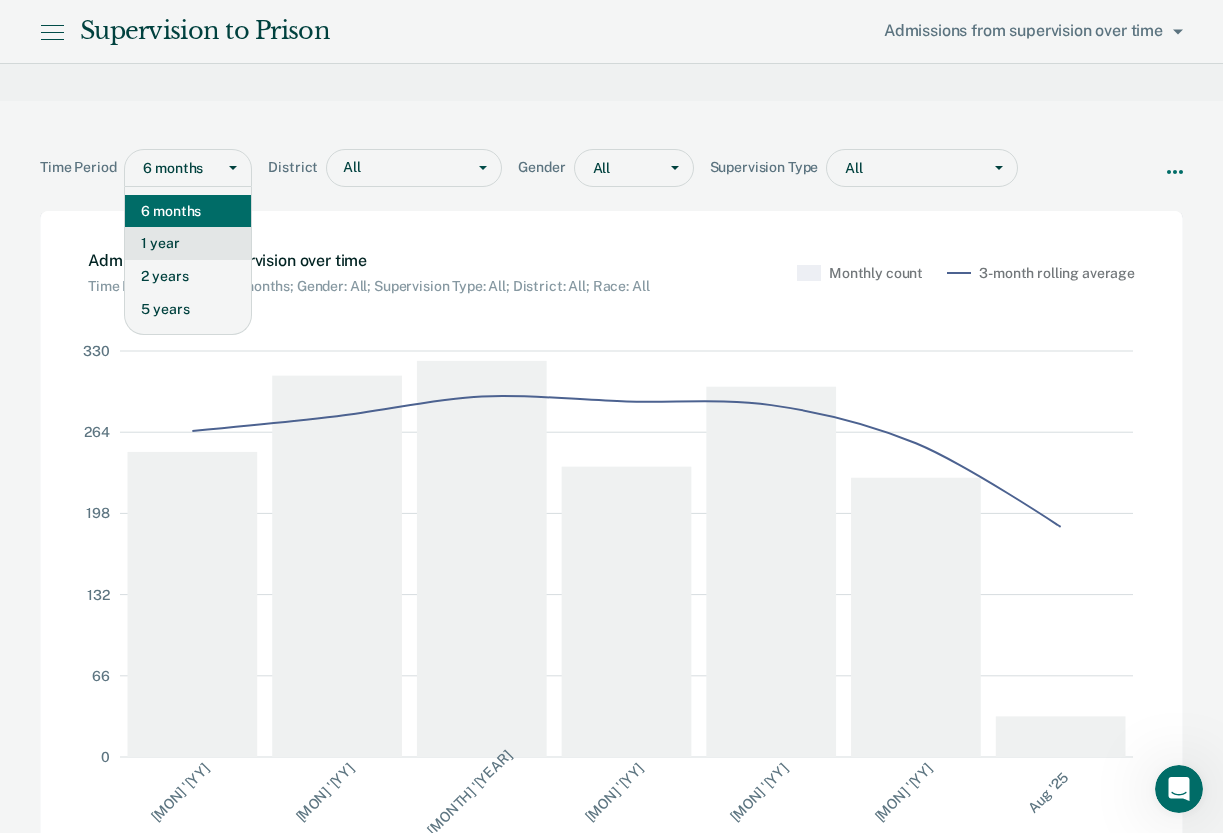 click on "1 year" at bounding box center [188, 243] 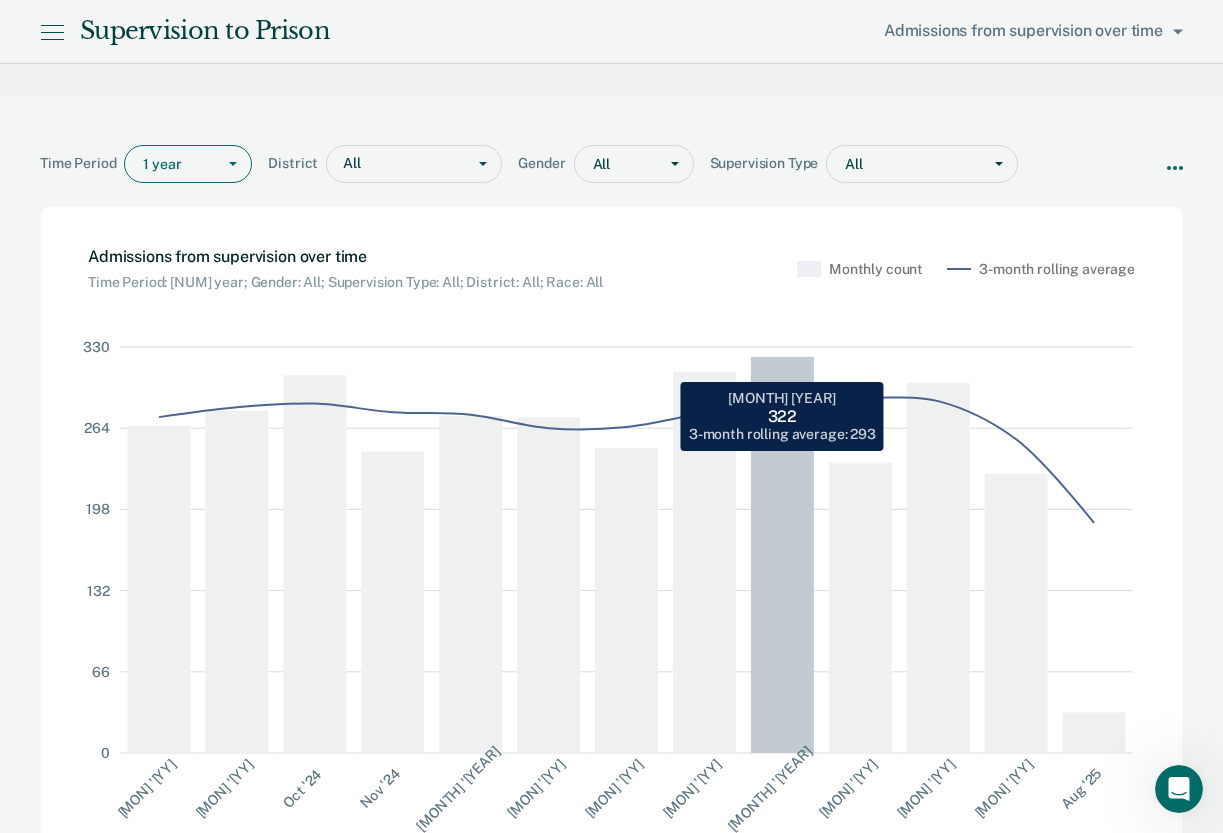 scroll, scrollTop: 117, scrollLeft: 0, axis: vertical 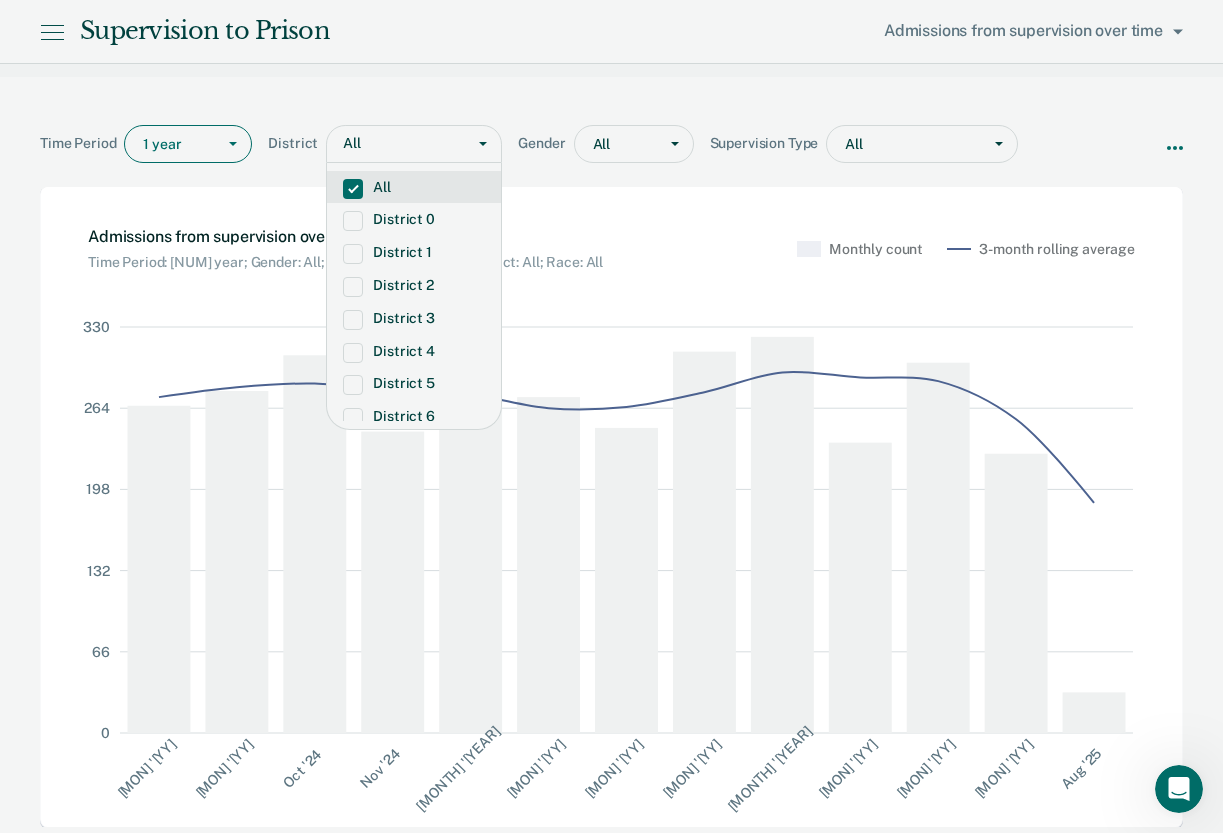 click on "All" at bounding box center [396, 143] 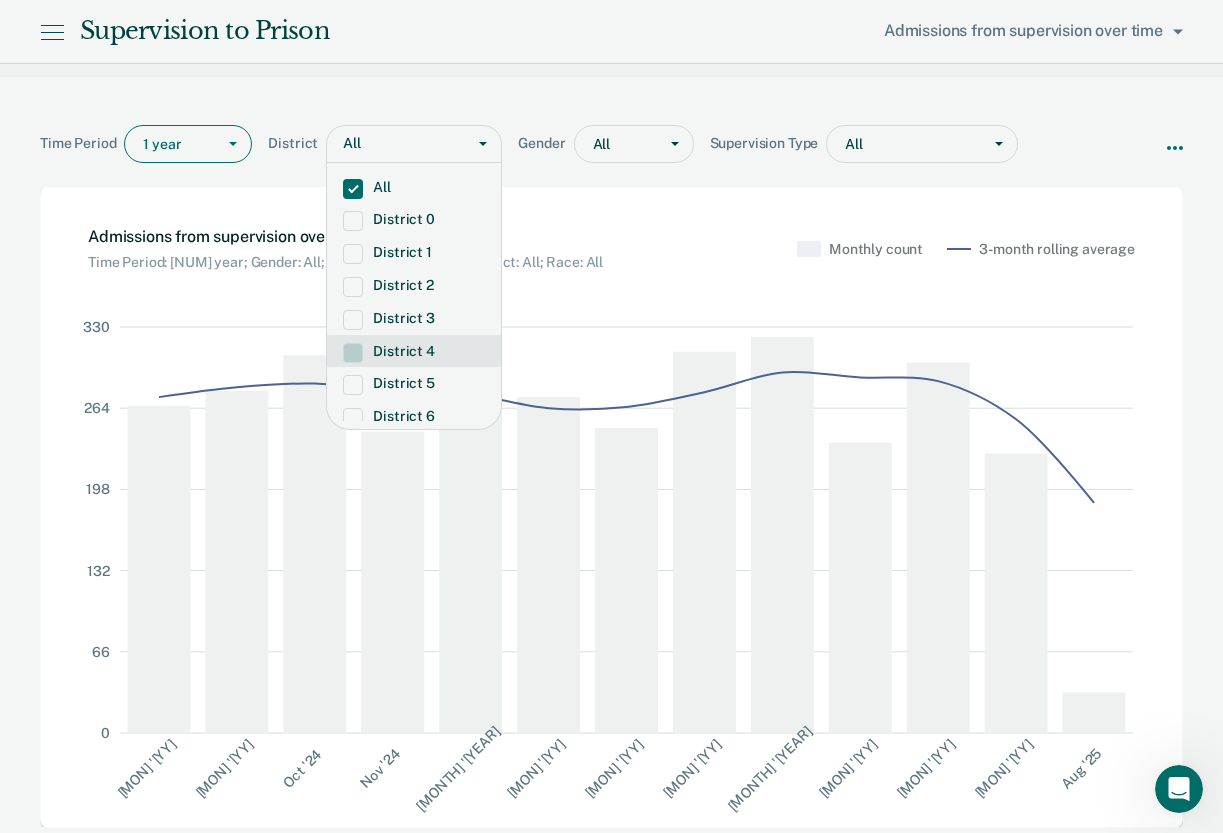 click at bounding box center [353, 353] 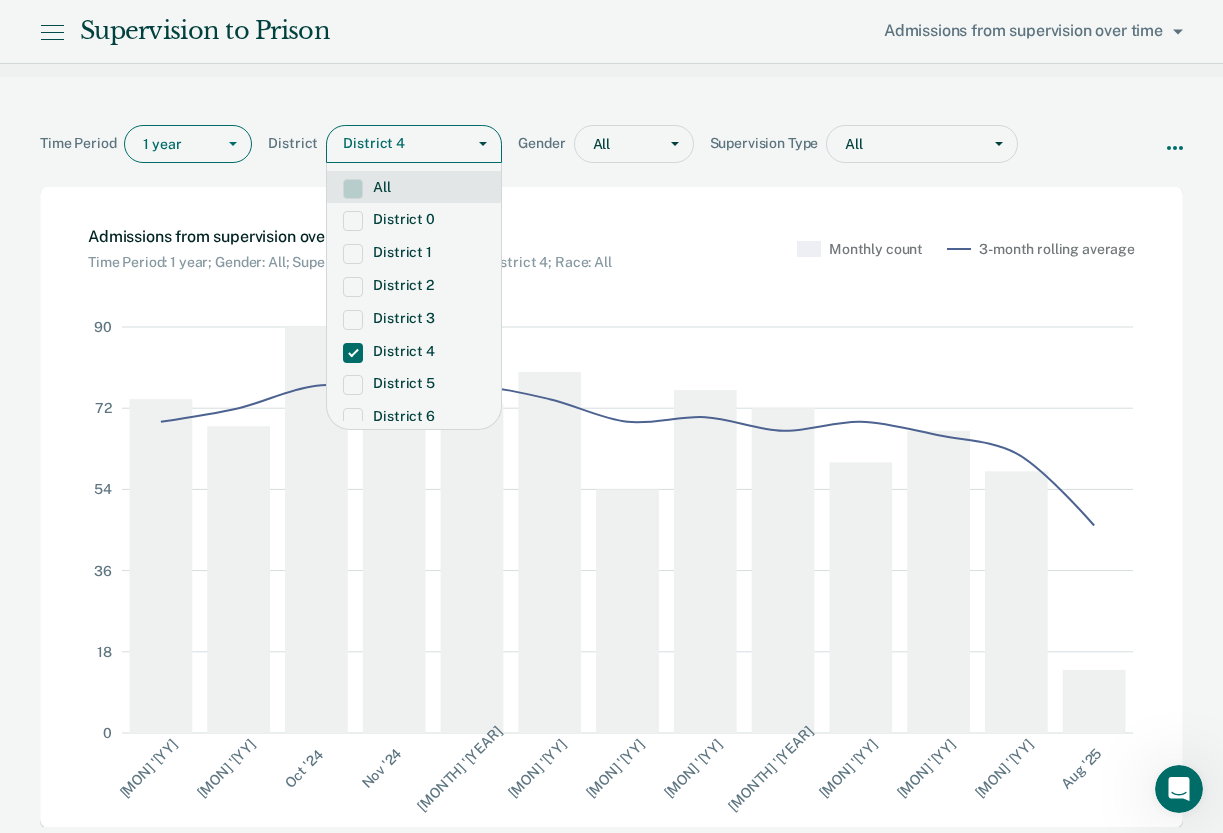 click on "Admissions from supervision over time Time Period: [NUM] year; Gender: All; Supervision Type: All; District: District 4; Race: All Monthly count 3-month rolling average" at bounding box center [611, 229] 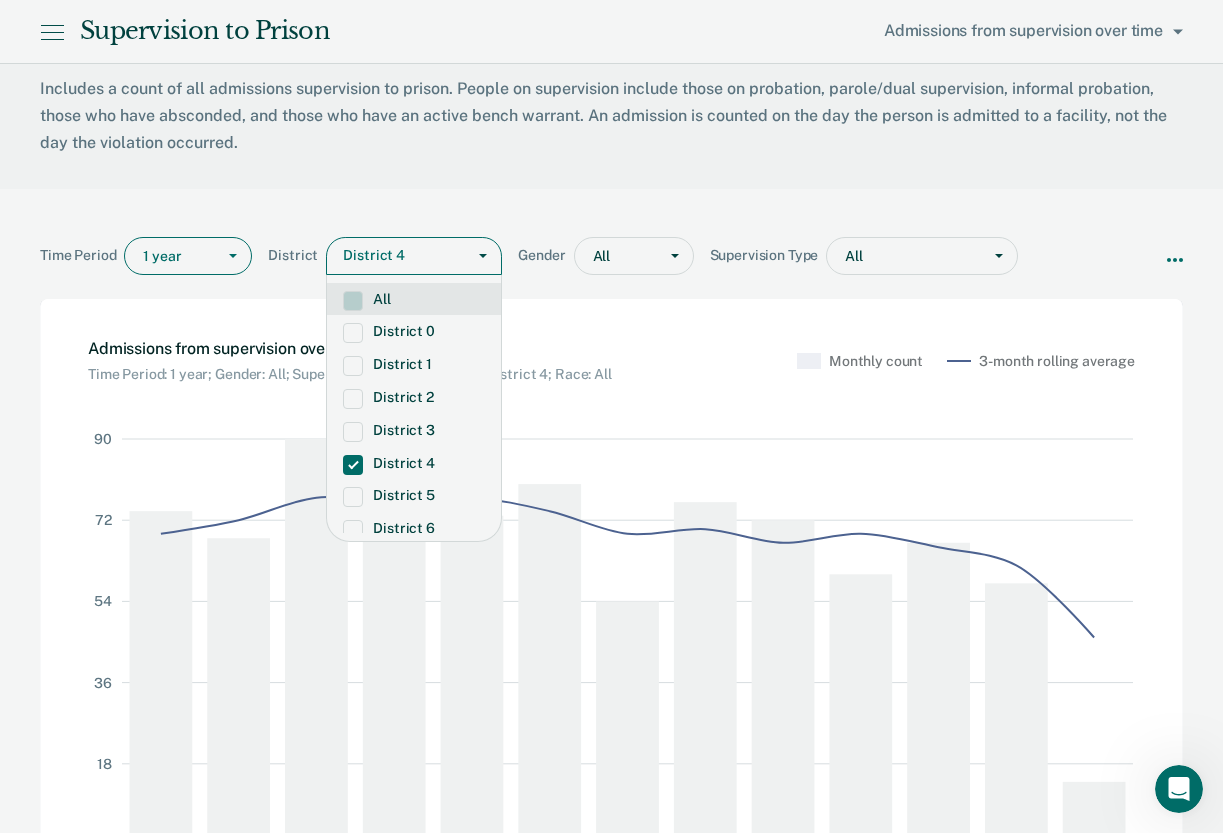 scroll, scrollTop: 0, scrollLeft: 0, axis: both 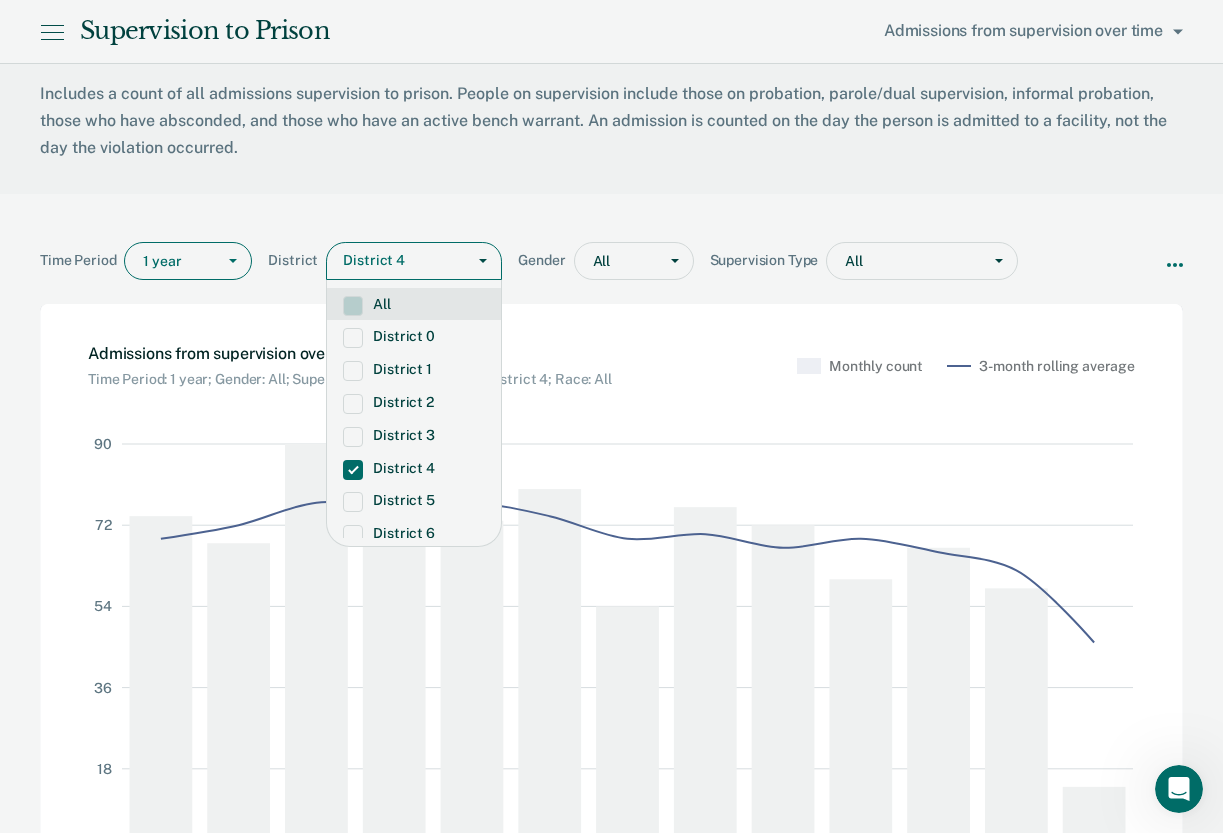click 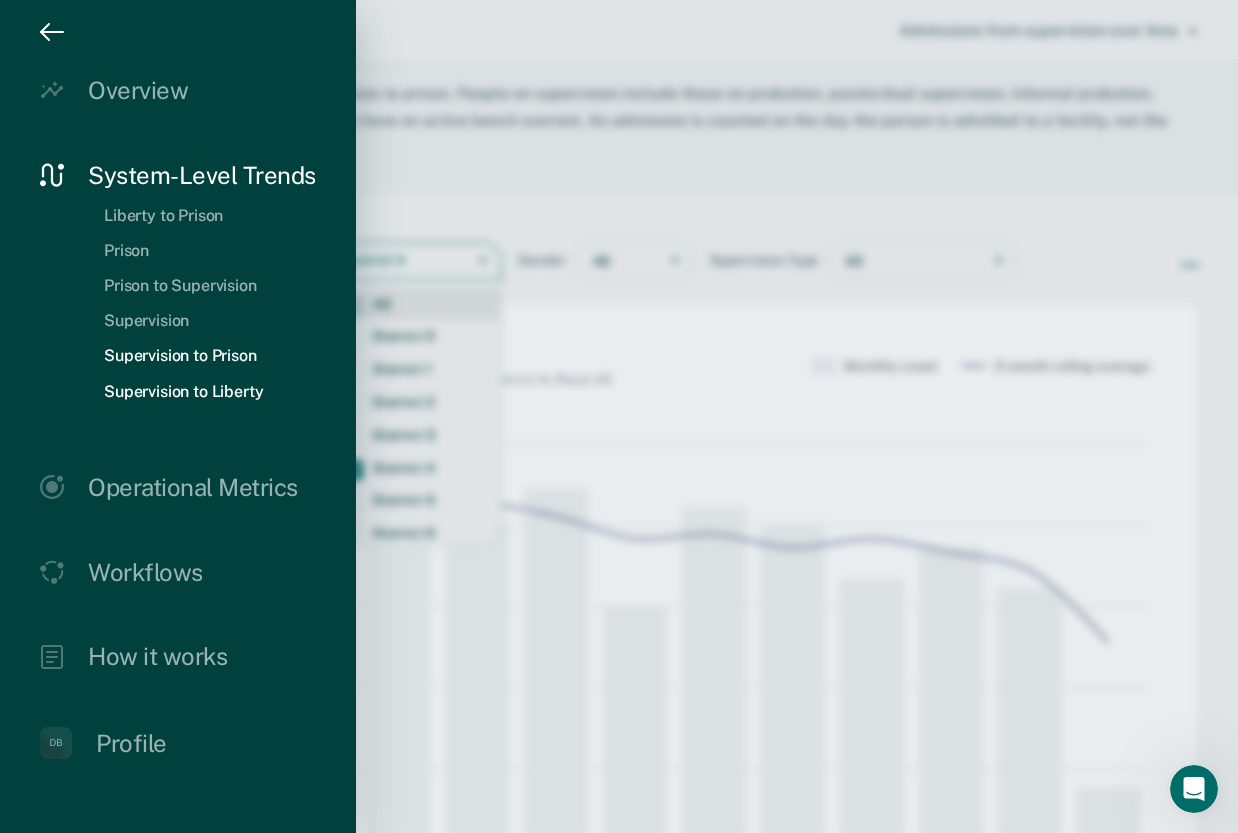 click on "Supervision to Liberty" at bounding box center (183, 391) 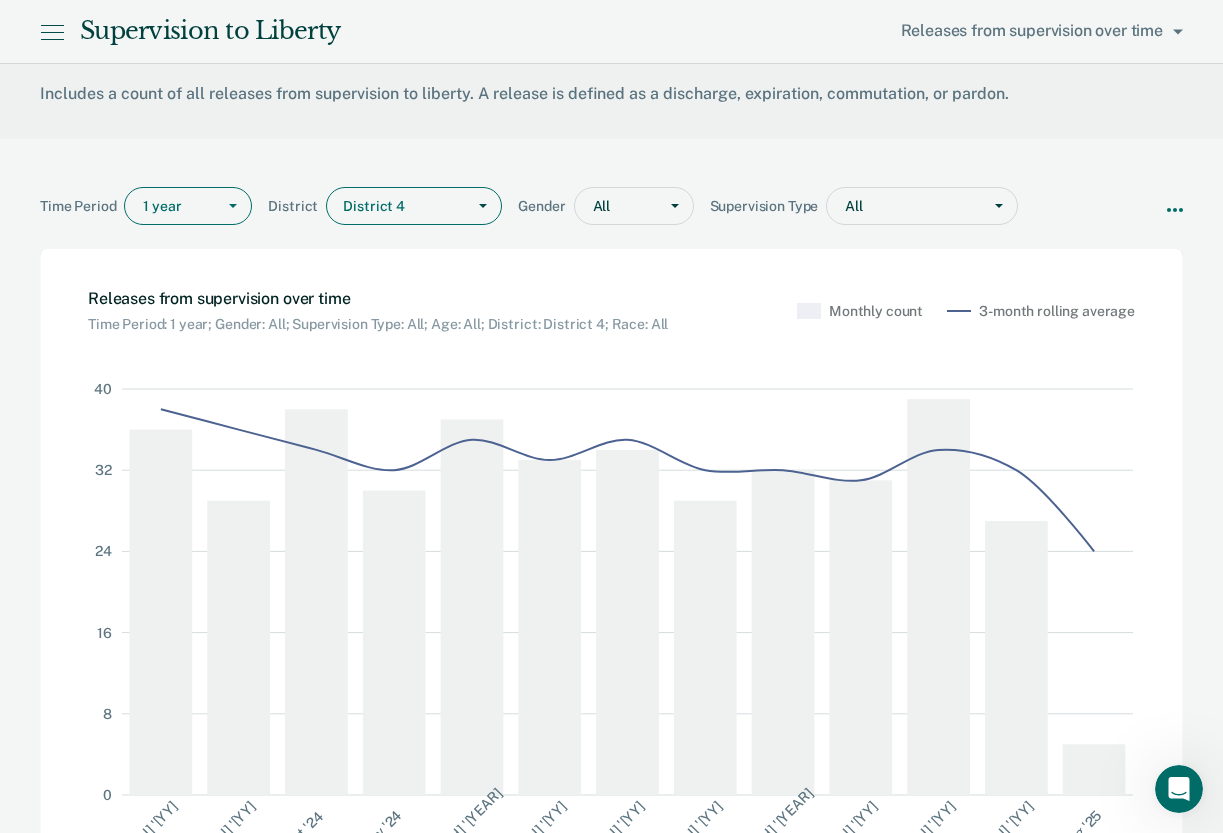 click 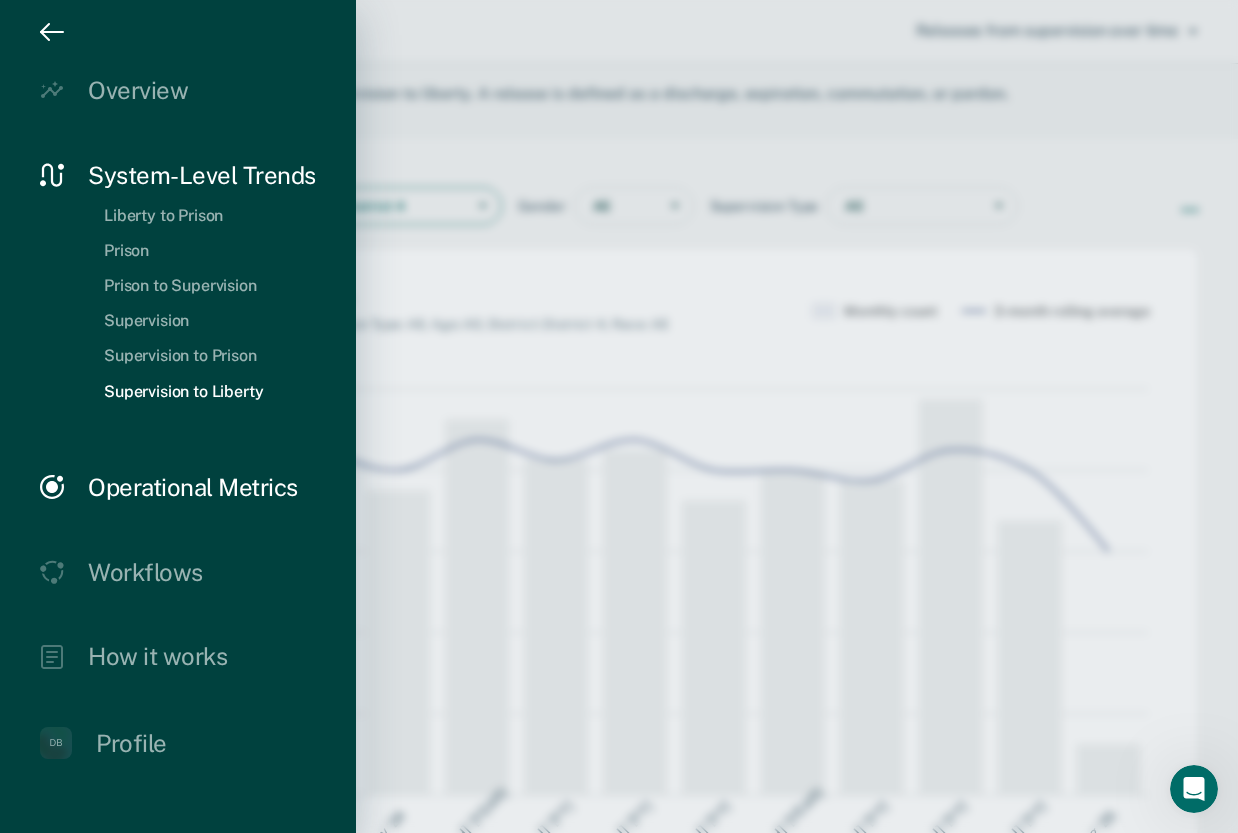 click on "Operational Metrics" at bounding box center [193, 487] 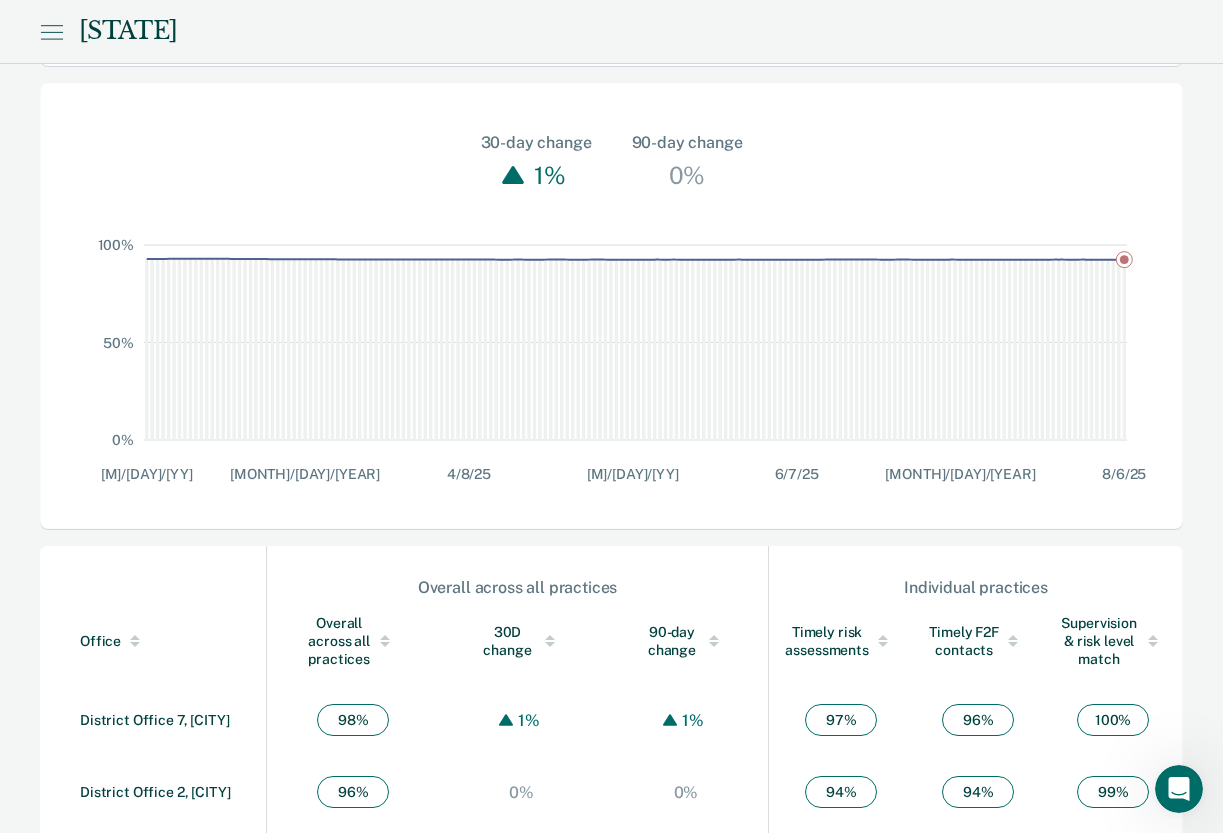 scroll, scrollTop: 537, scrollLeft: 0, axis: vertical 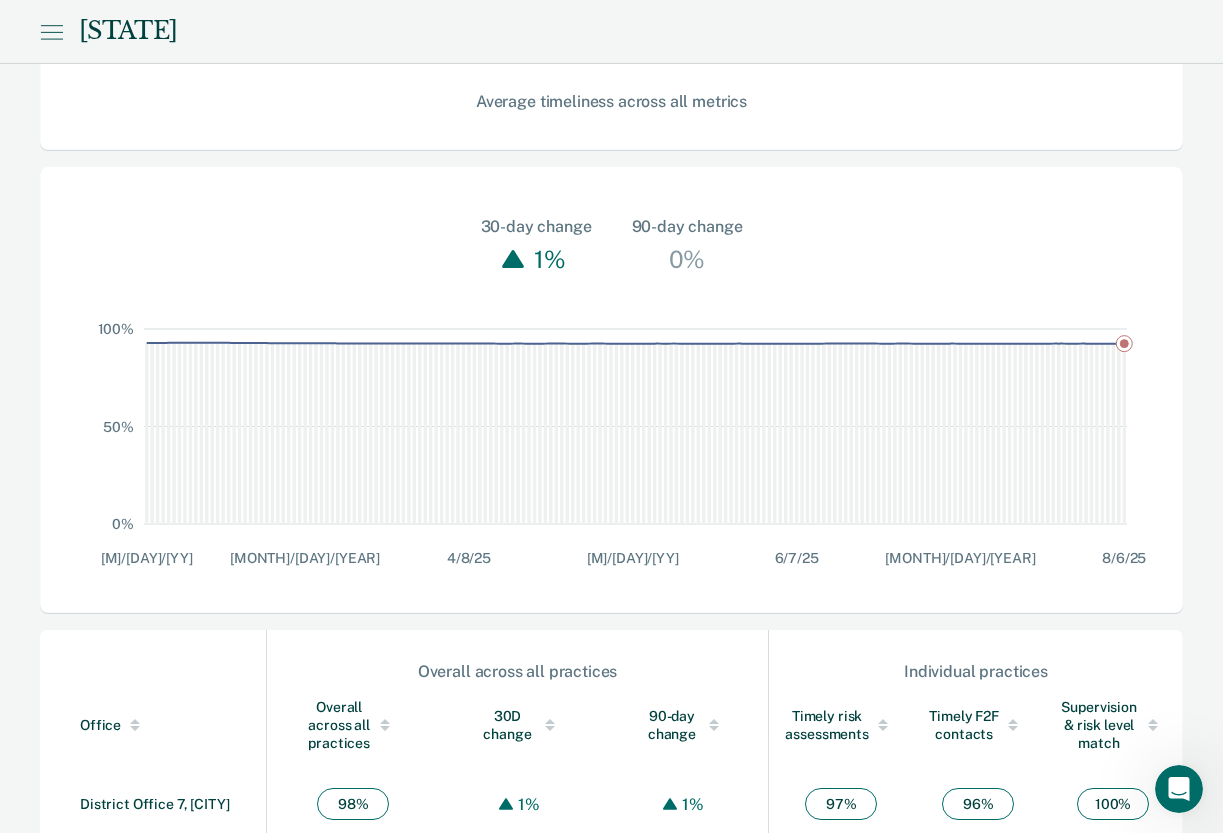 click on "0%" at bounding box center (687, 259) 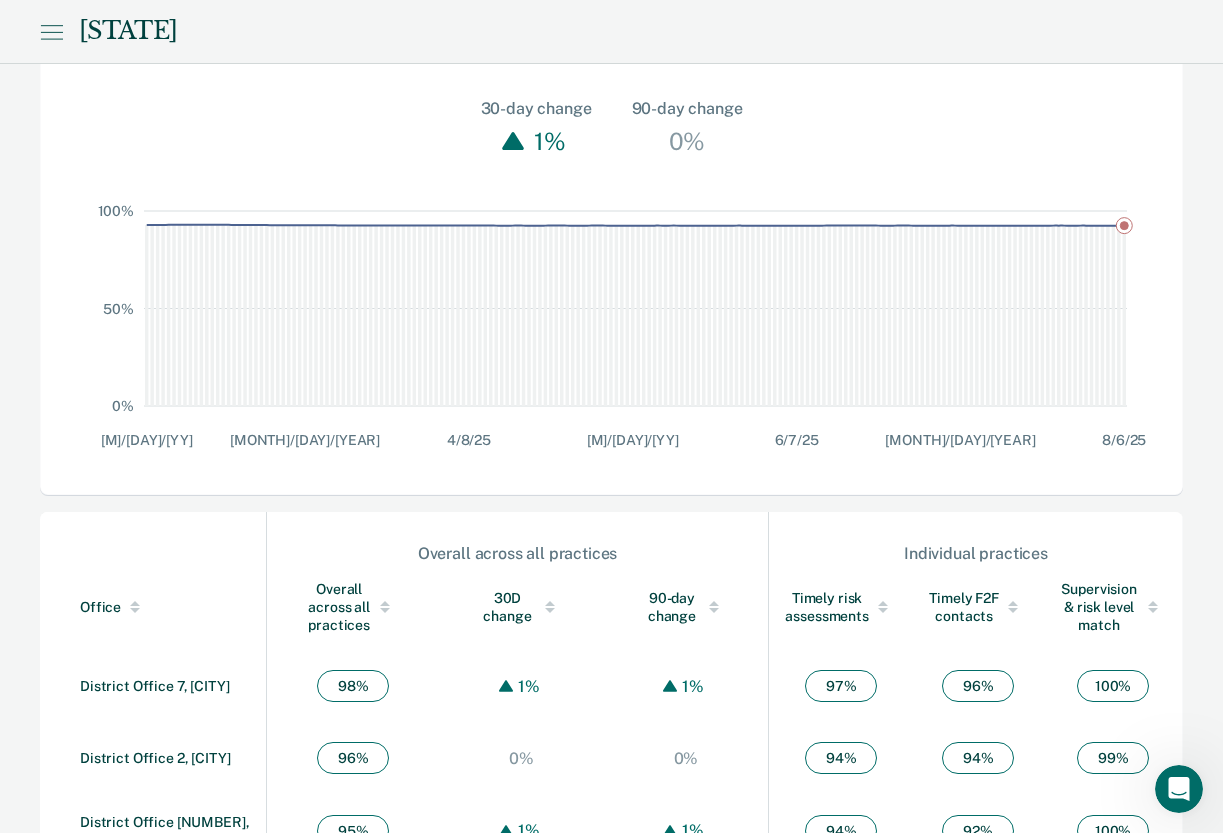 scroll, scrollTop: 38, scrollLeft: 0, axis: vertical 